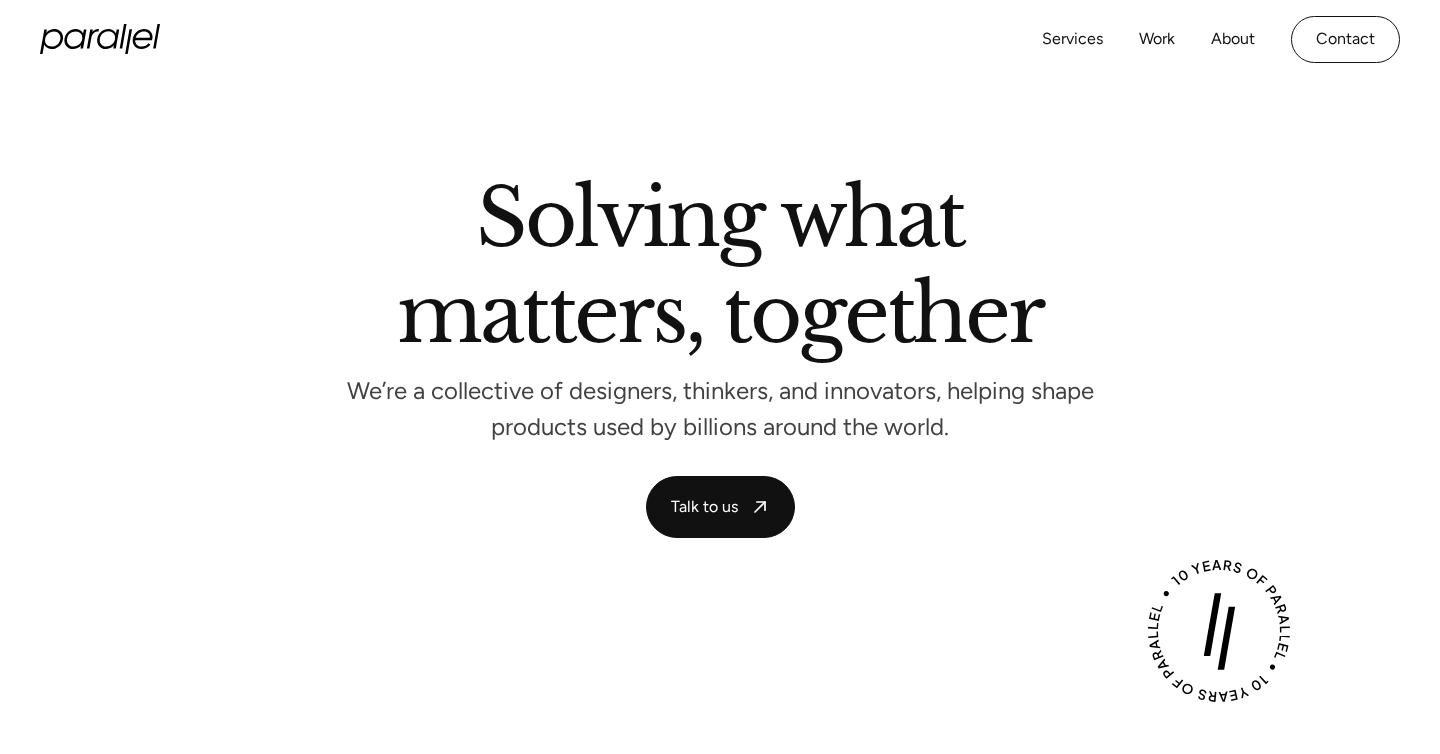 scroll, scrollTop: 0, scrollLeft: 0, axis: both 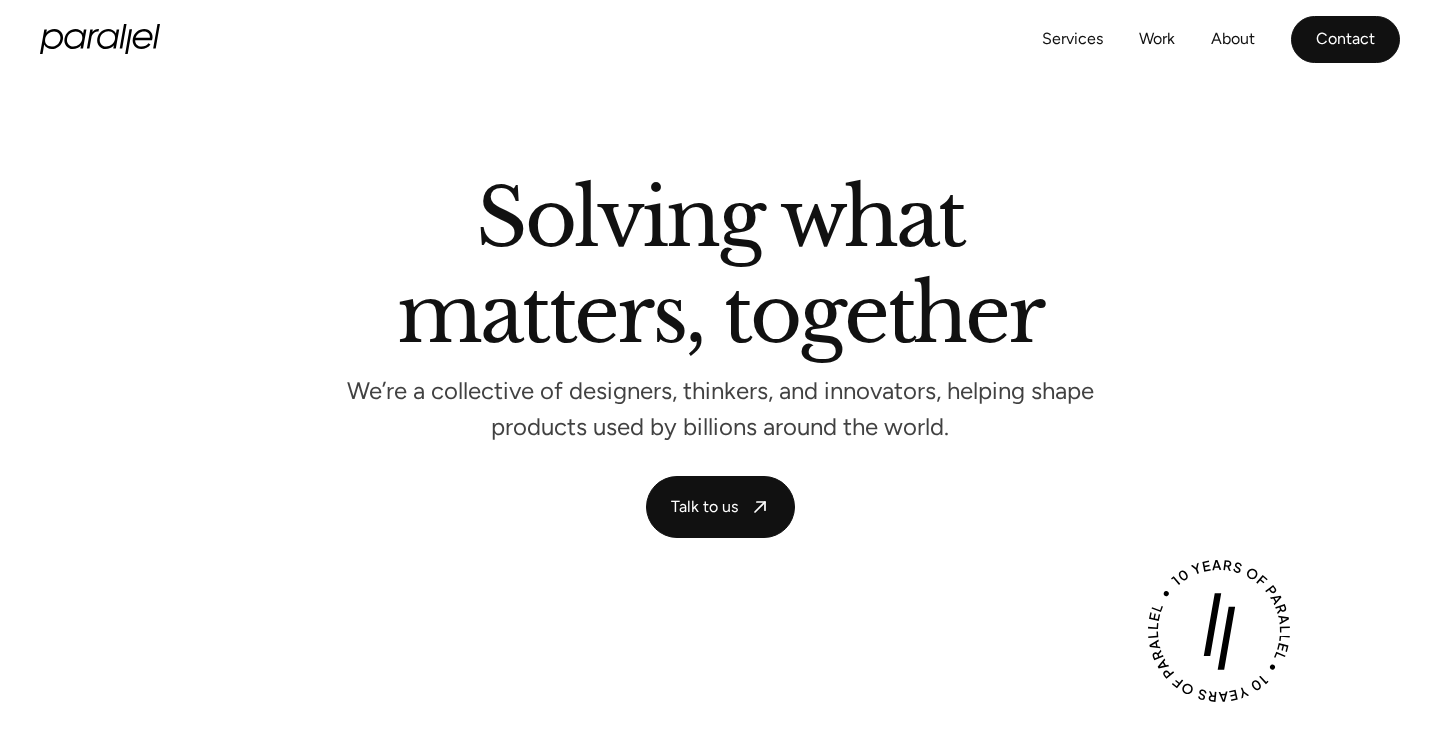 click on "Contact" at bounding box center [1345, 39] 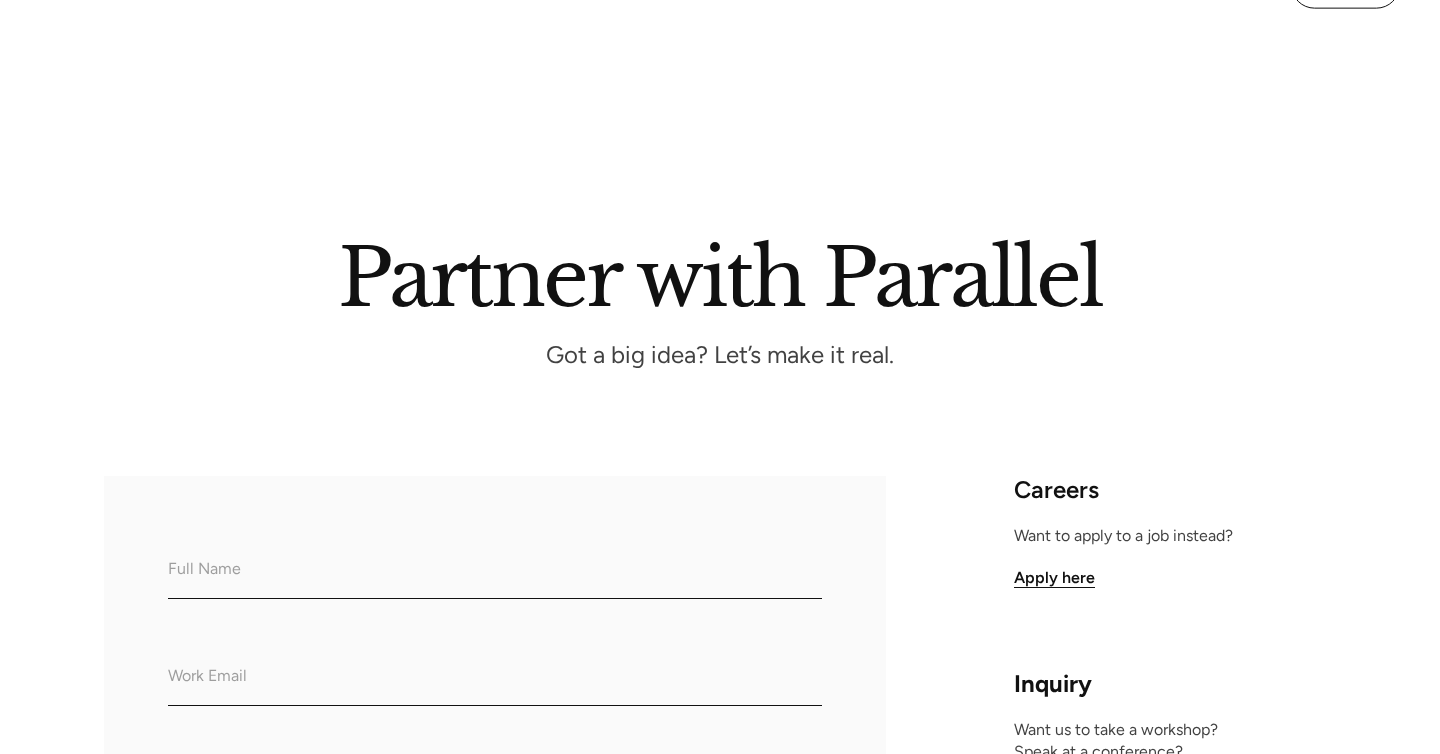 scroll, scrollTop: 303, scrollLeft: 0, axis: vertical 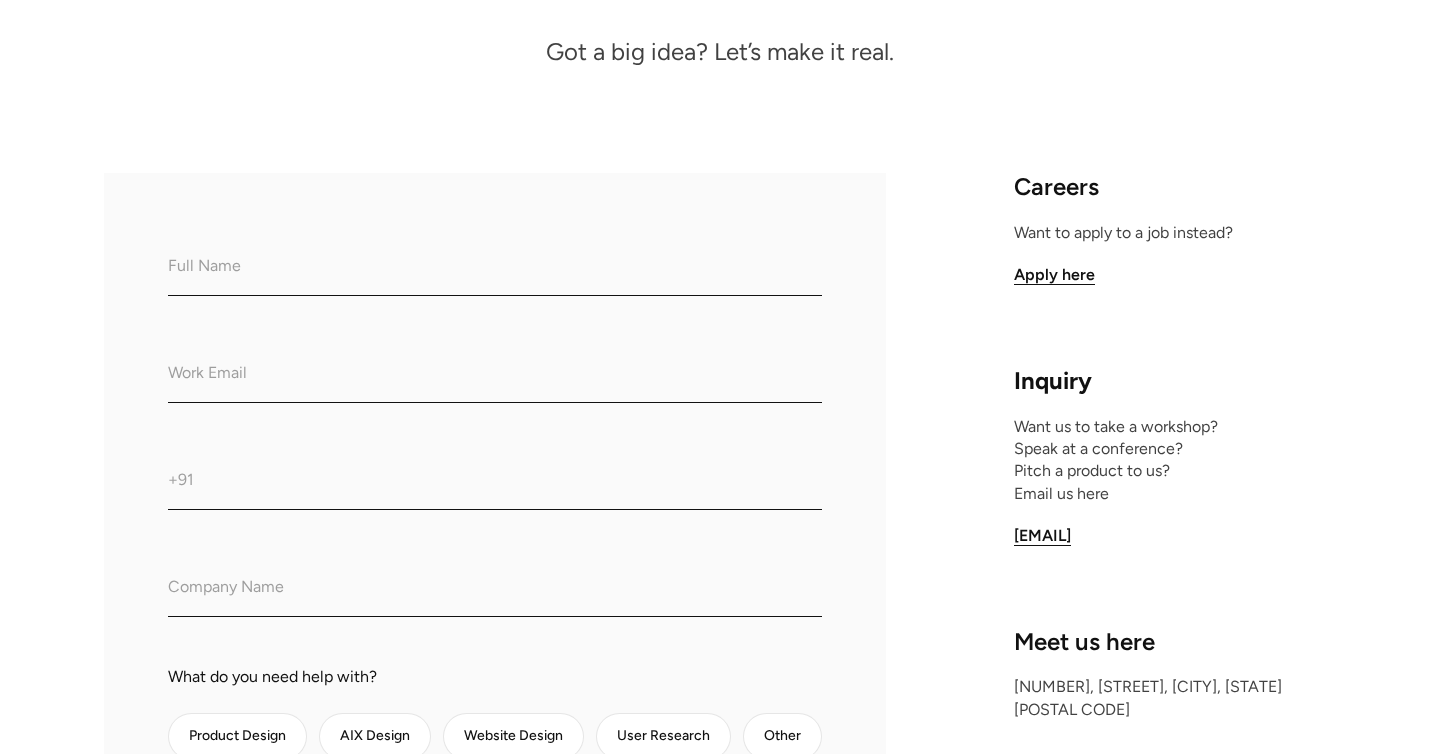 click on "What do we call you? [NAME] Company Email [PHONE] Company name What do you need help with? Product Design AIX Design Website Design User Research Other Send Message We'll get back to you soon to help you with your problem" at bounding box center (495, 652) 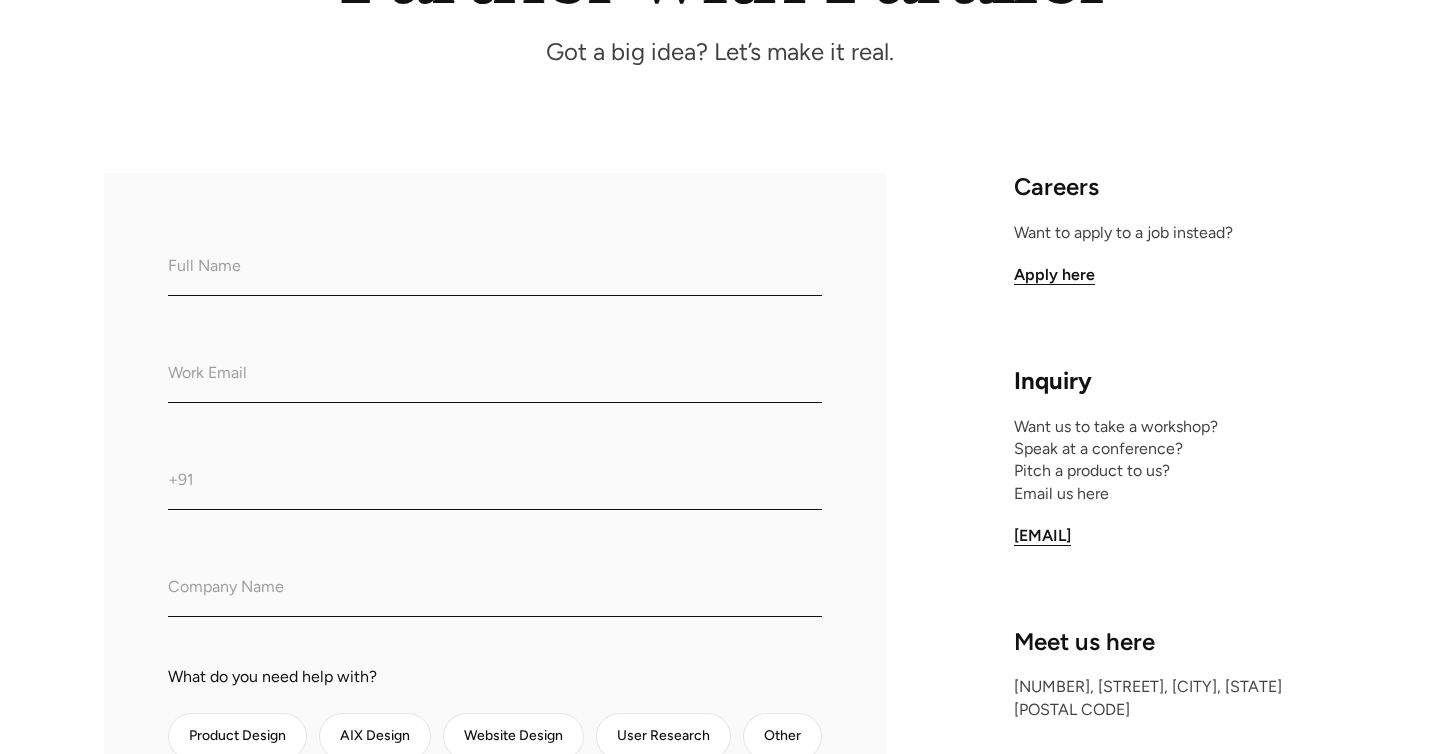 click at bounding box center [495, 375] 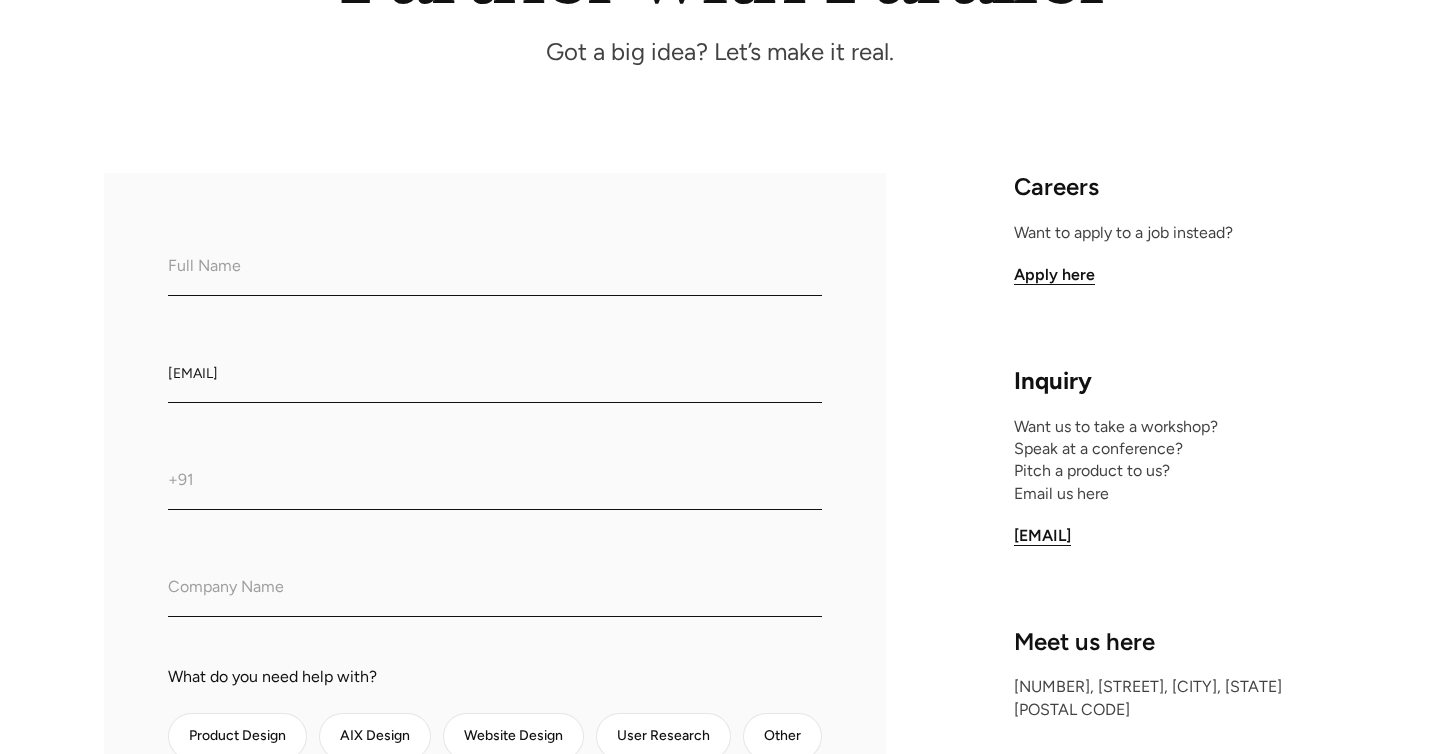 type on "[EMAIL]" 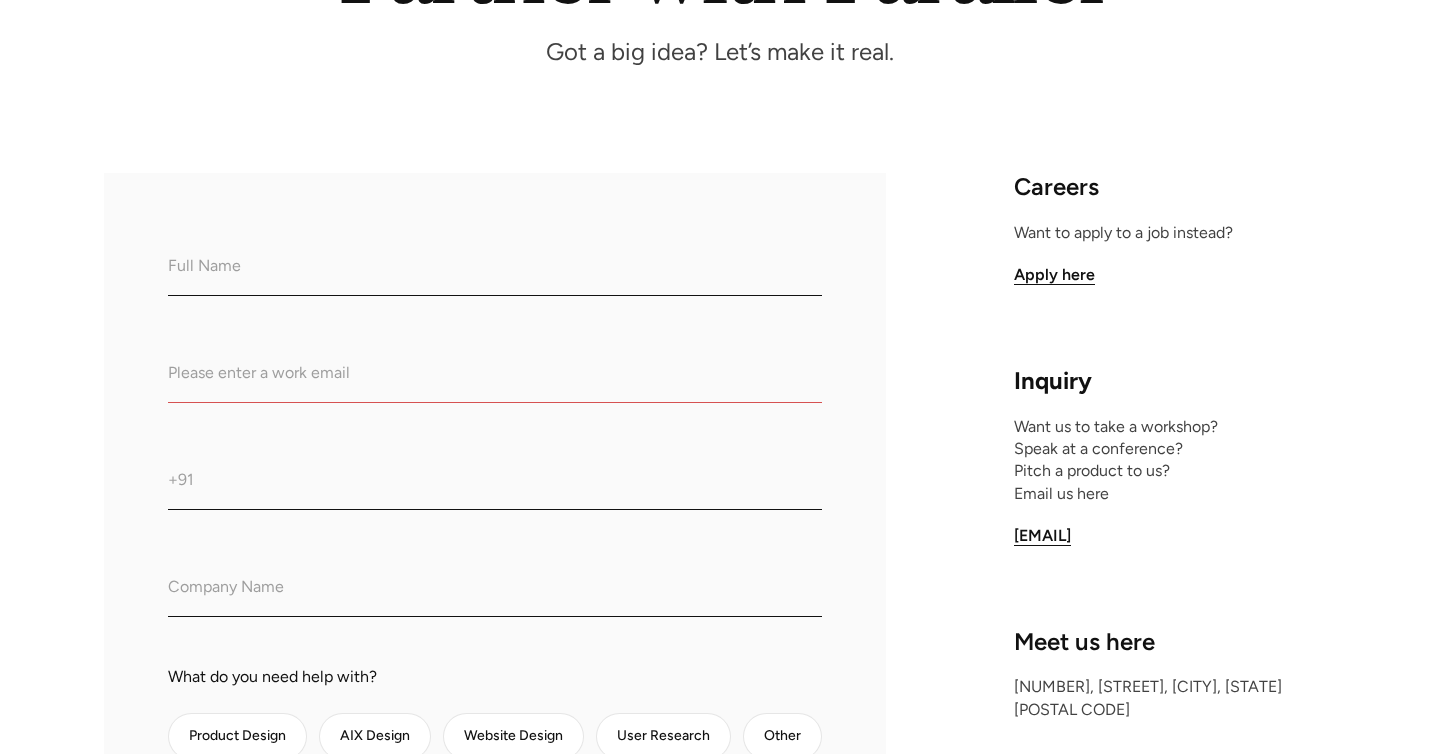 click at bounding box center [495, 375] 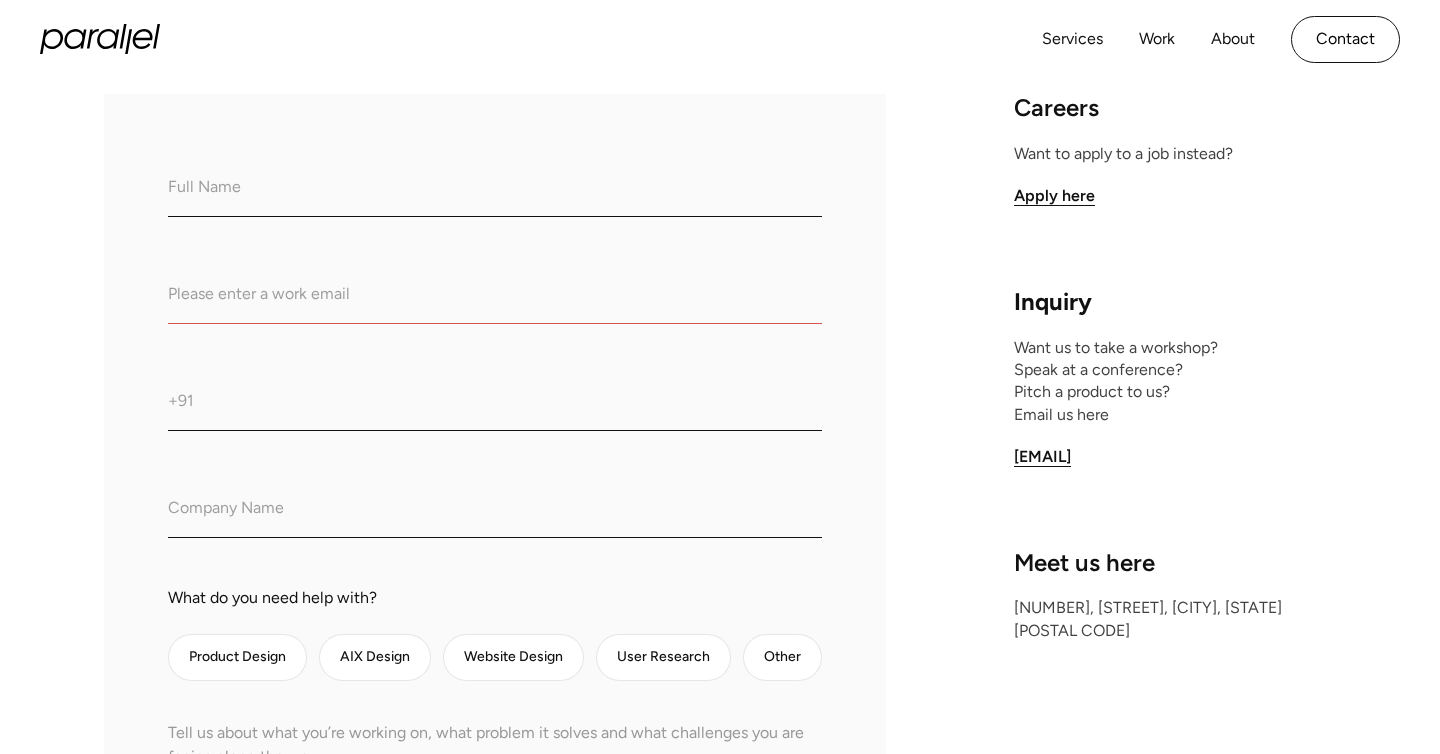 scroll, scrollTop: 377, scrollLeft: 0, axis: vertical 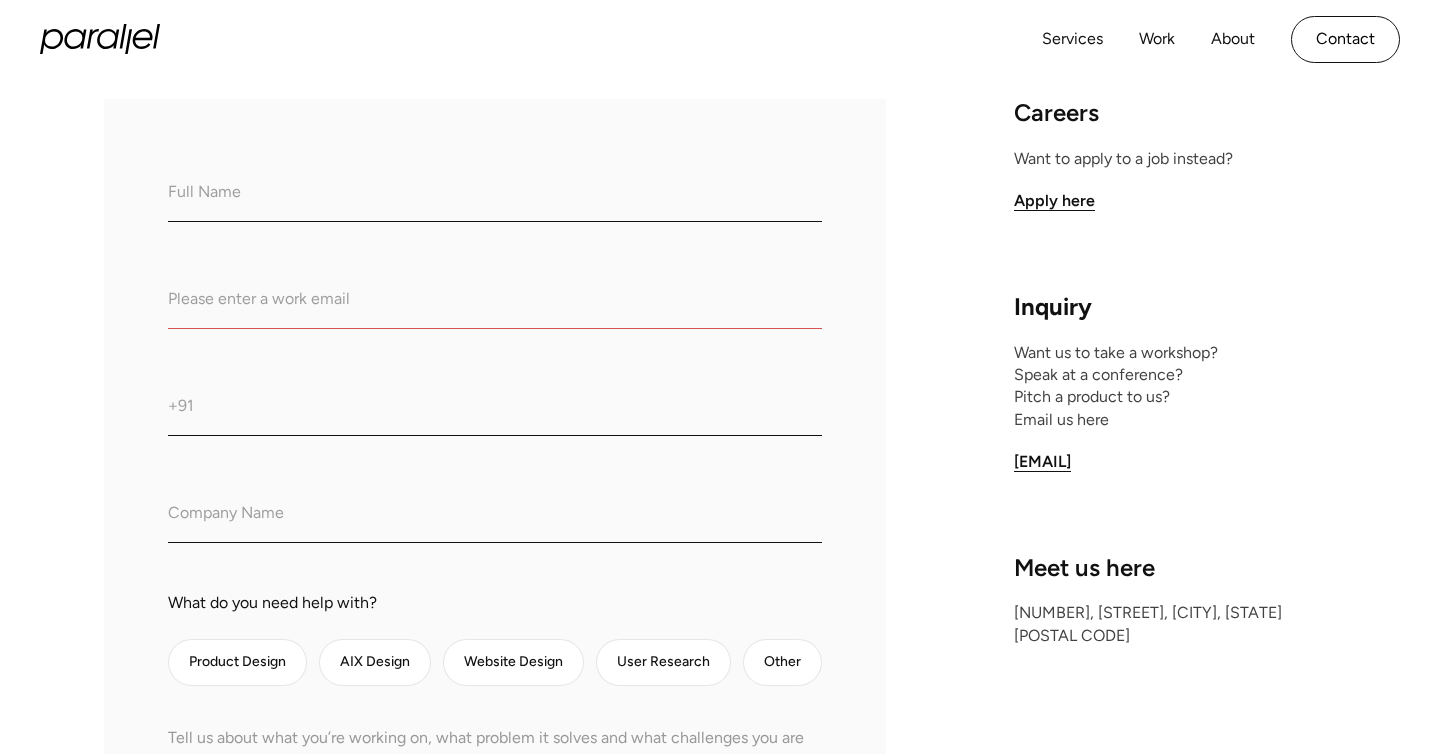 click on "What do we call you?" at bounding box center [495, 194] 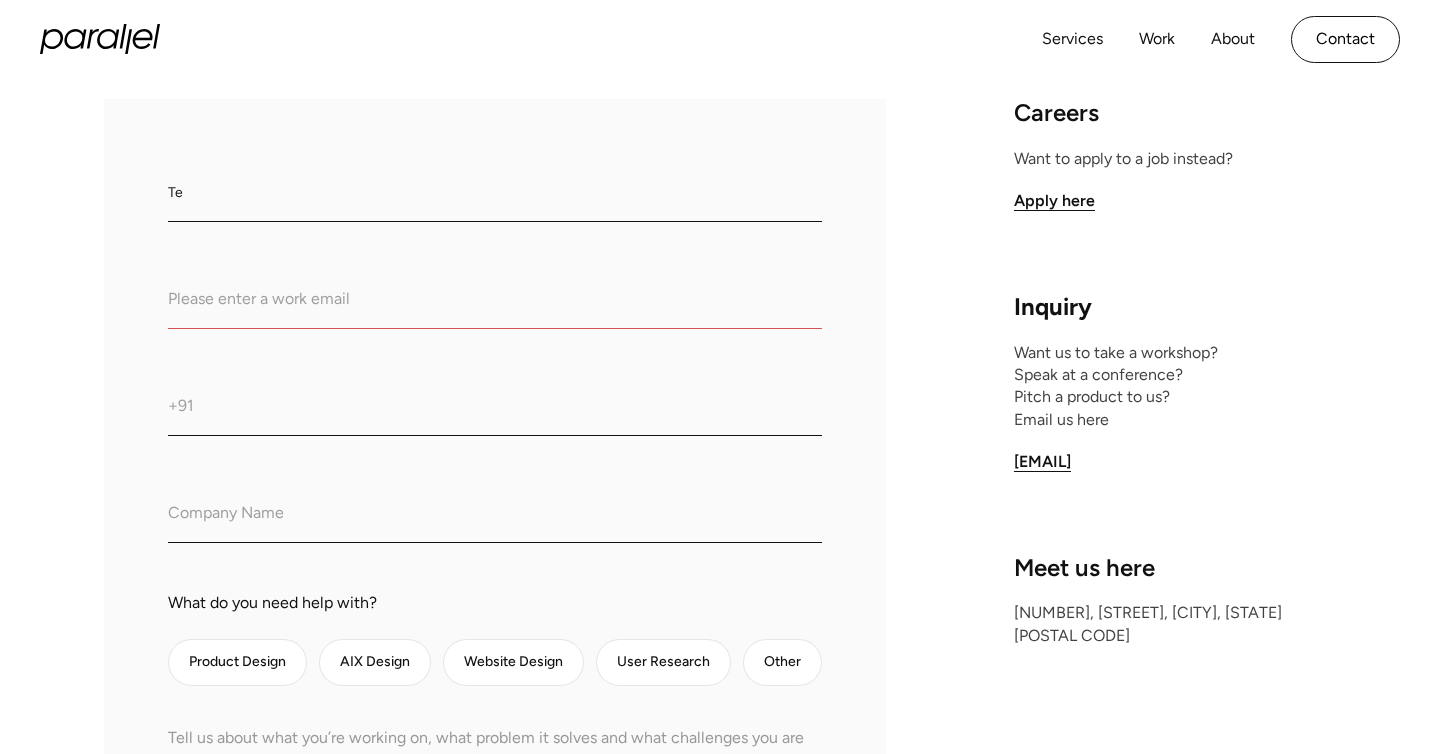 type on "test" 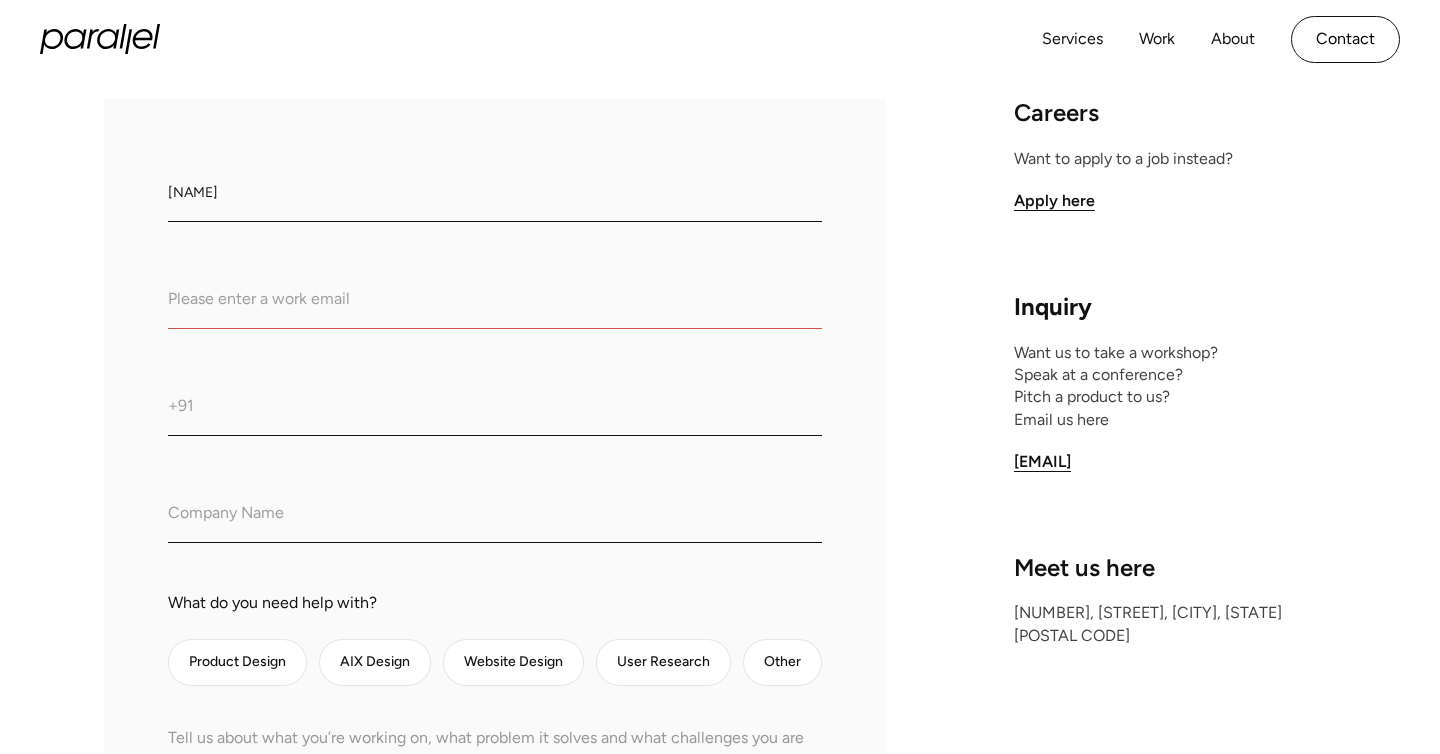 click at bounding box center (495, 301) 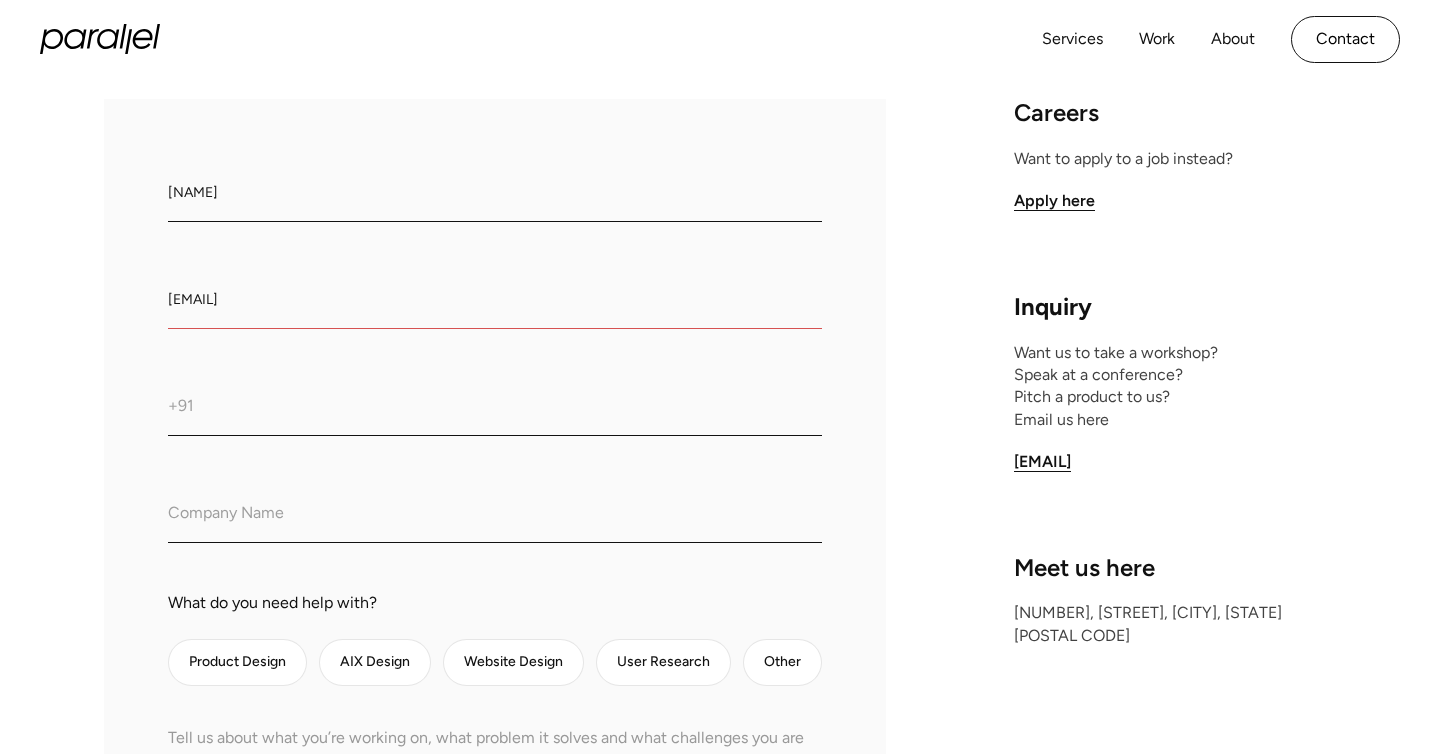 type on "Test@gmail.com" 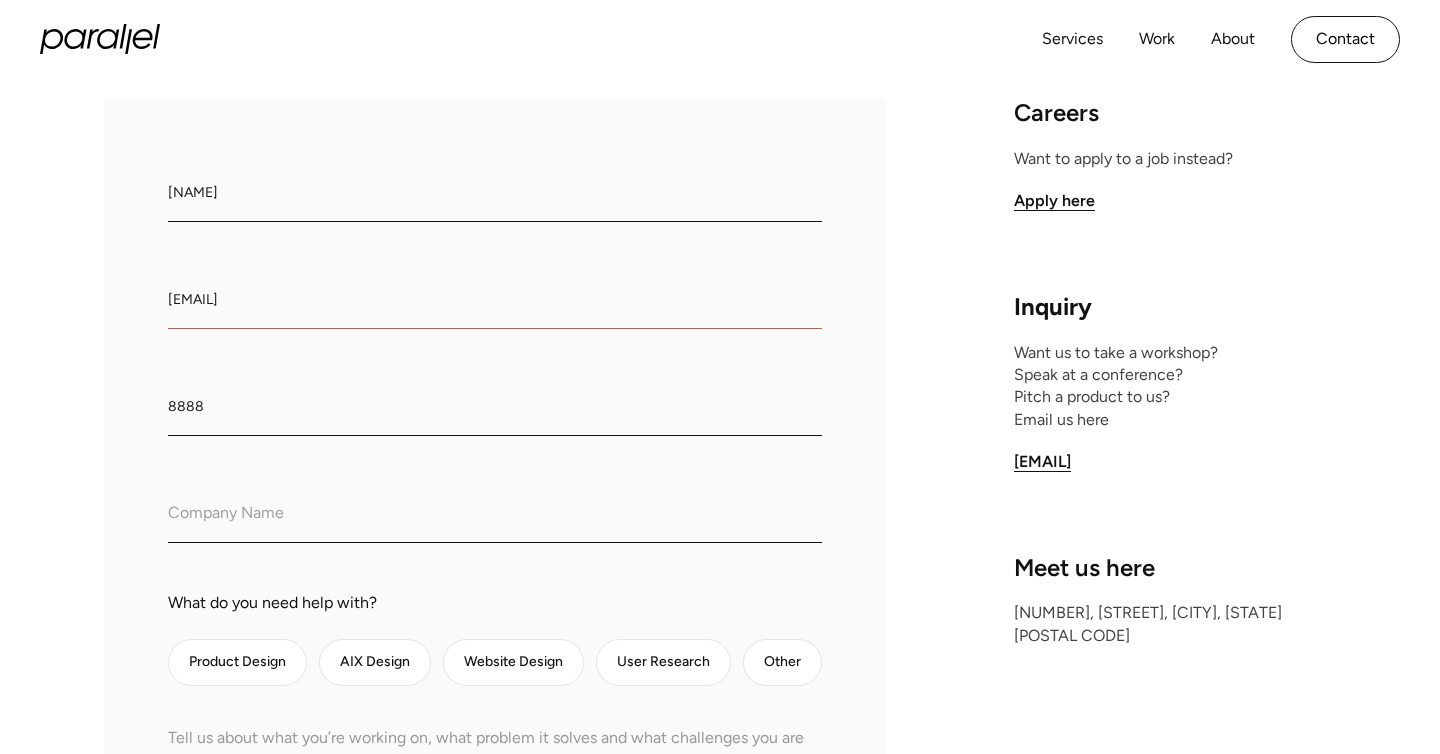 type on "8888" 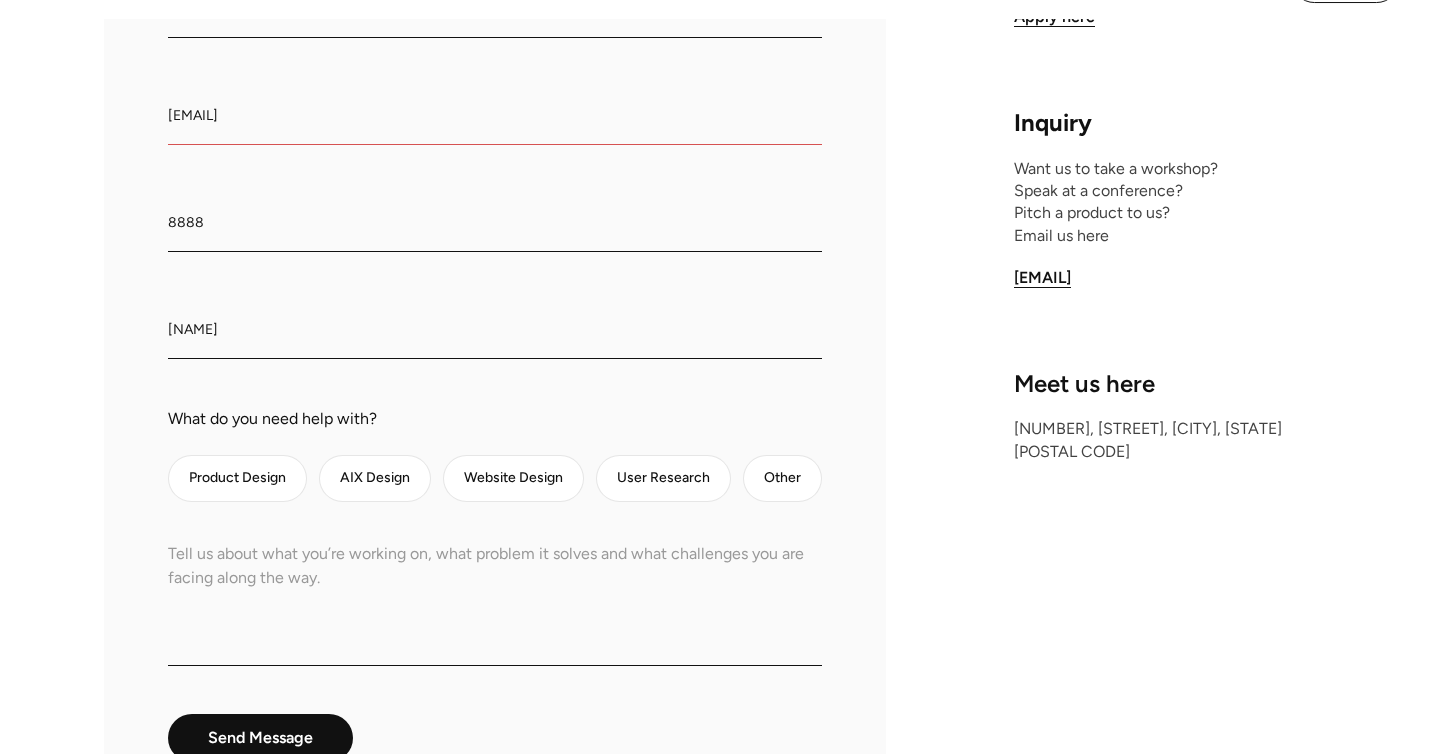 scroll, scrollTop: 575, scrollLeft: 0, axis: vertical 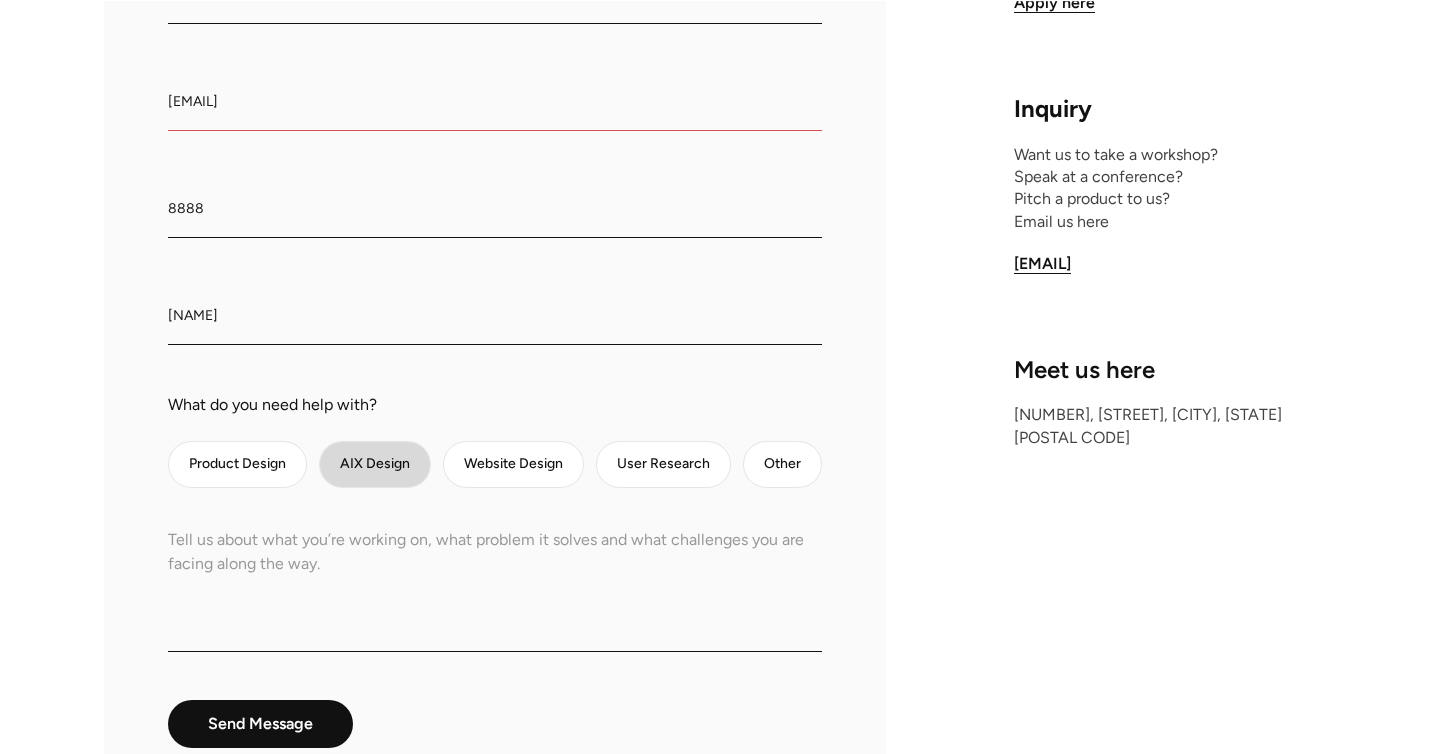 type on "test" 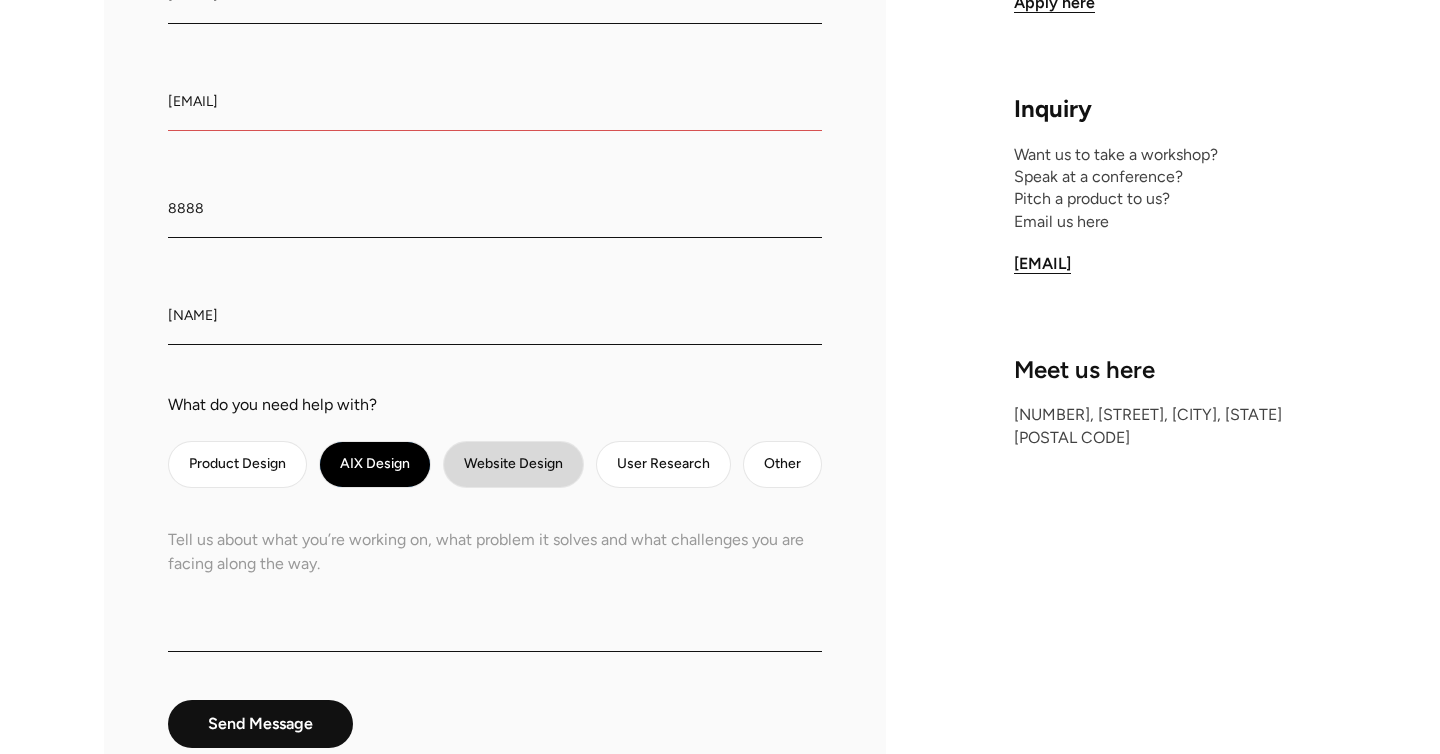 click at bounding box center (237, 464) 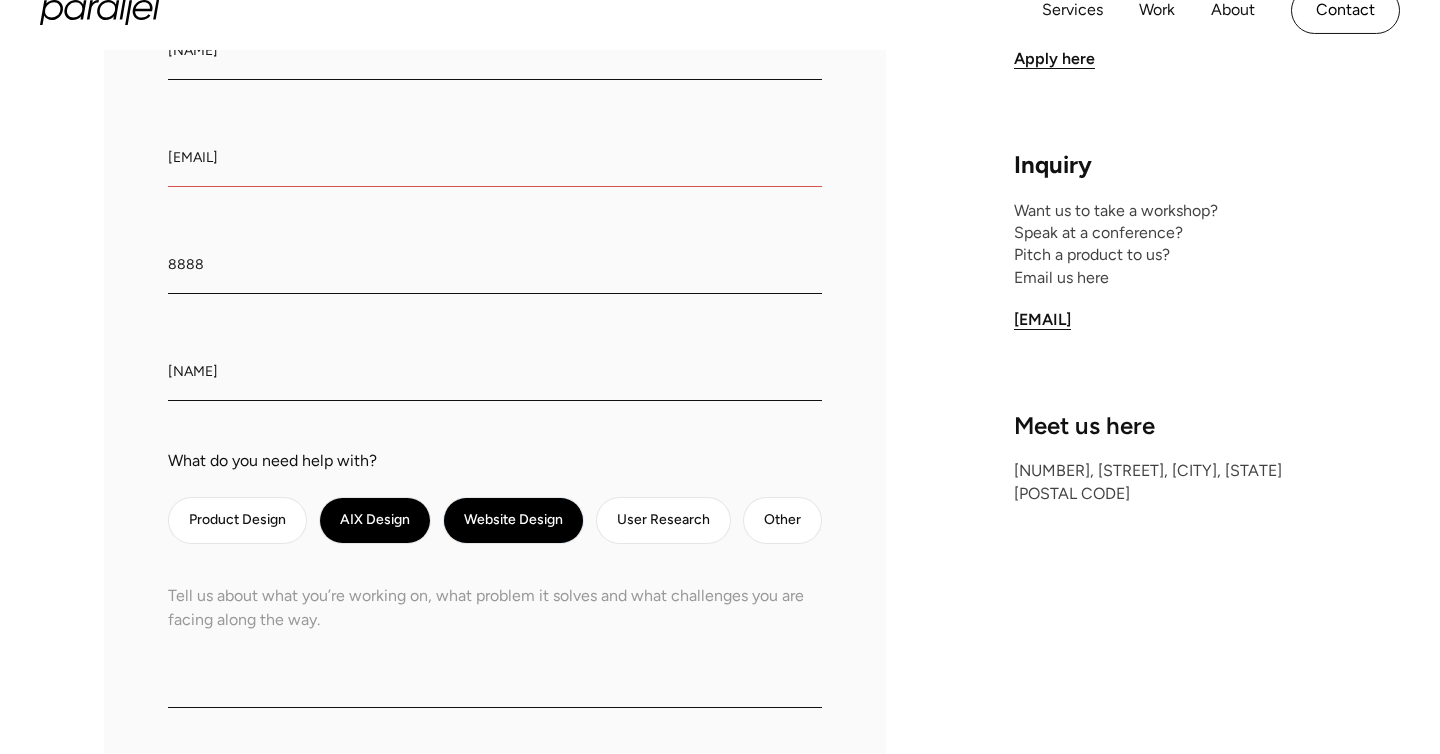 scroll, scrollTop: 506, scrollLeft: 0, axis: vertical 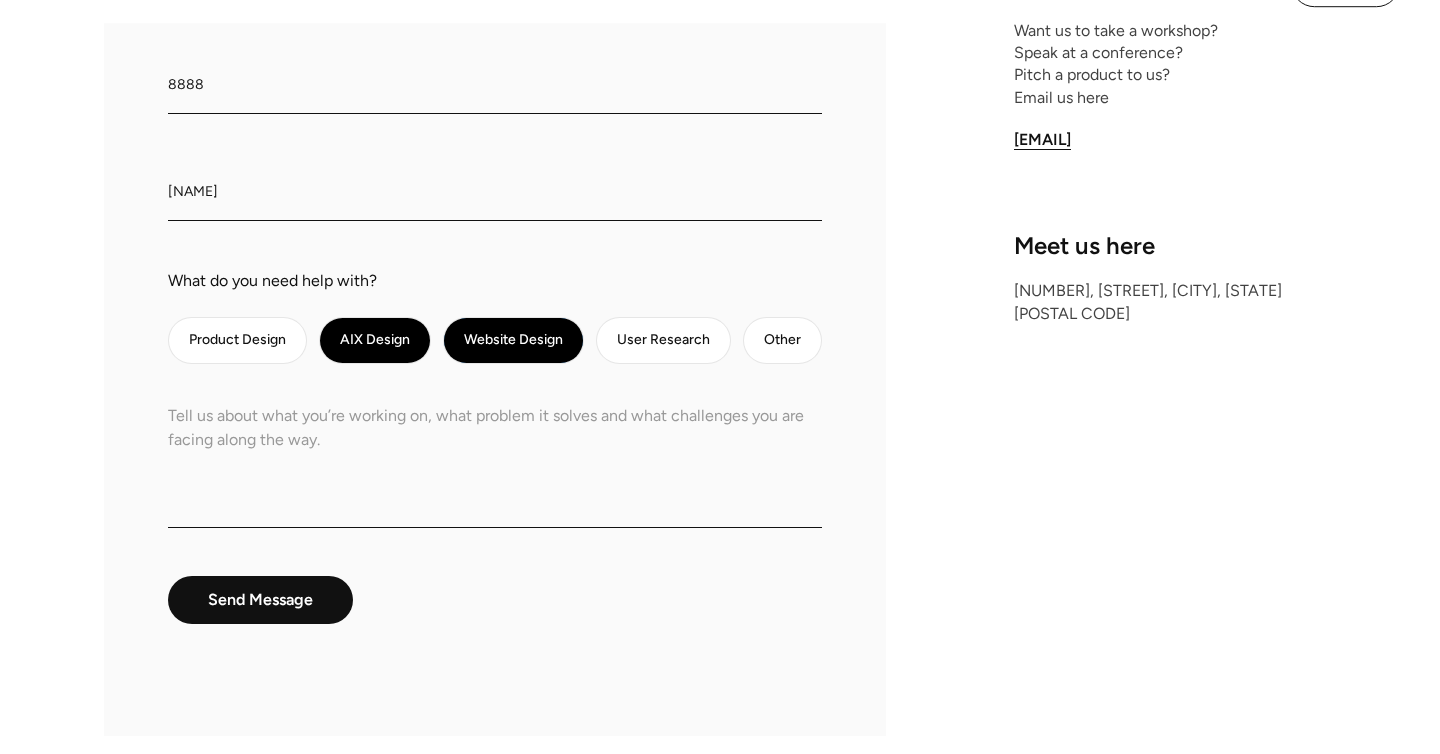 click at bounding box center [495, 458] 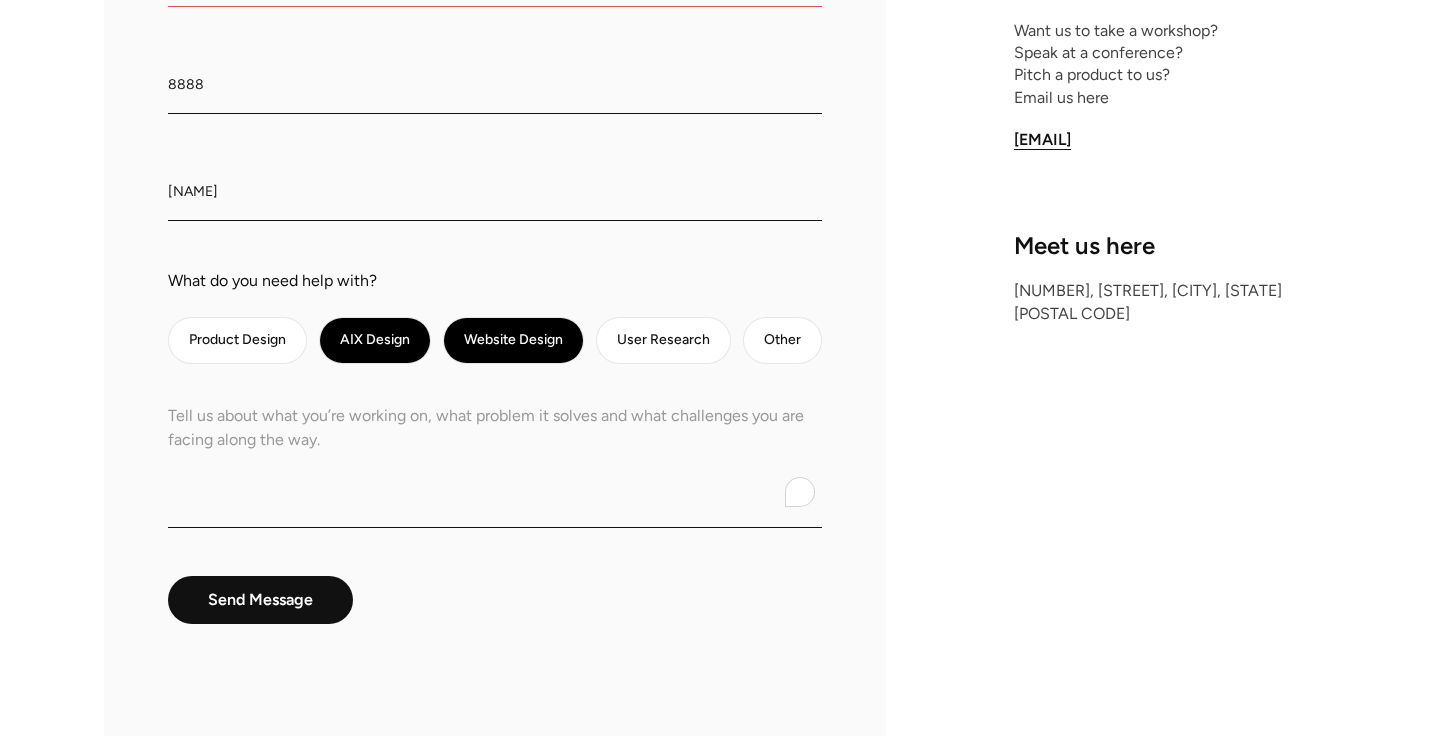 paste on "m veniam, quis nostrud exercitation ullamco laboris nisi ut aliquip ex ea commodo consequat. Duis aute irure dolor in reprehenderit in voluptate velit esse cillum dolore eu fugiat nulla pariatur. Excepteur sint occaecat cupidatat non proident, sunt in culpa qui officia deserunt molli" 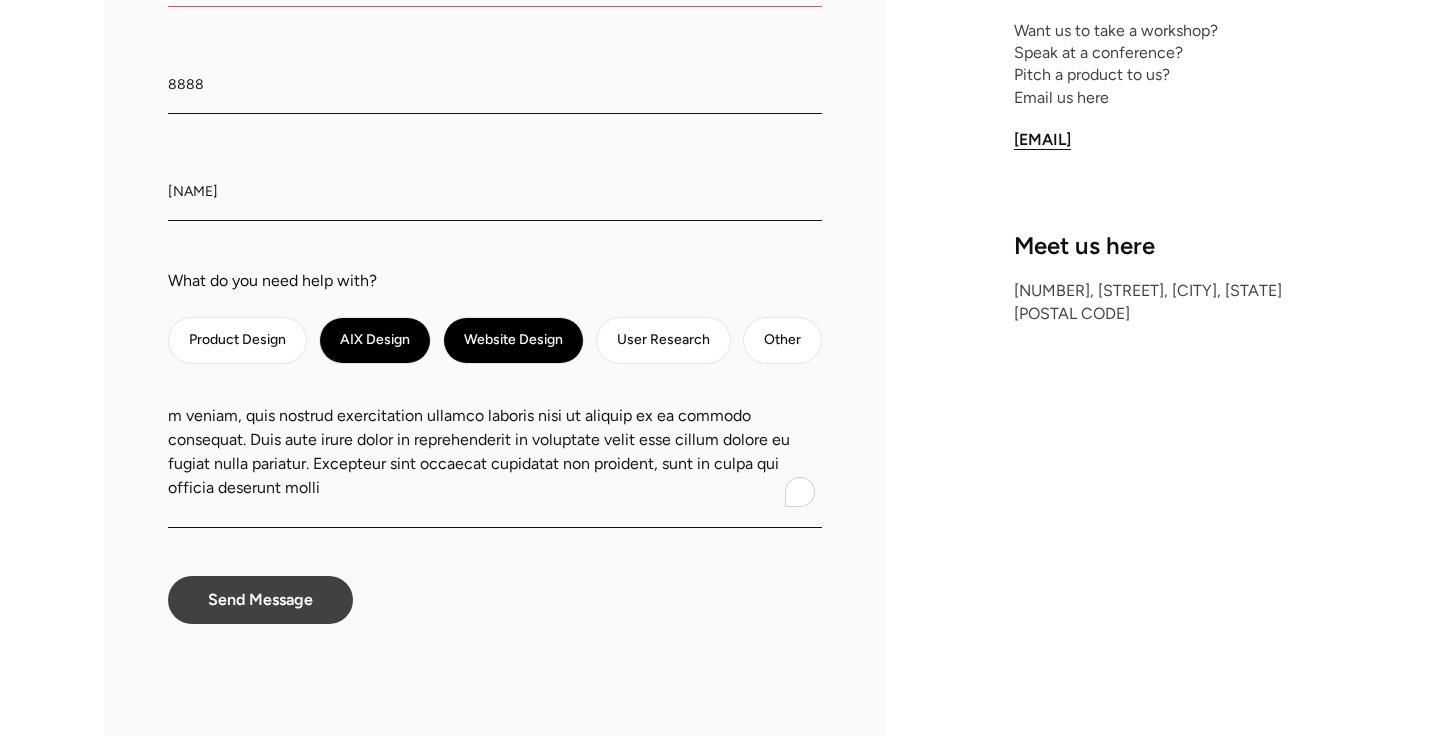 type on "m veniam, quis nostrud exercitation ullamco laboris nisi ut aliquip ex ea commodo consequat. Duis aute irure dolor in reprehenderit in voluptate velit esse cillum dolore eu fugiat nulla pariatur. Excepteur sint occaecat cupidatat non proident, sunt in culpa qui officia deserunt molli" 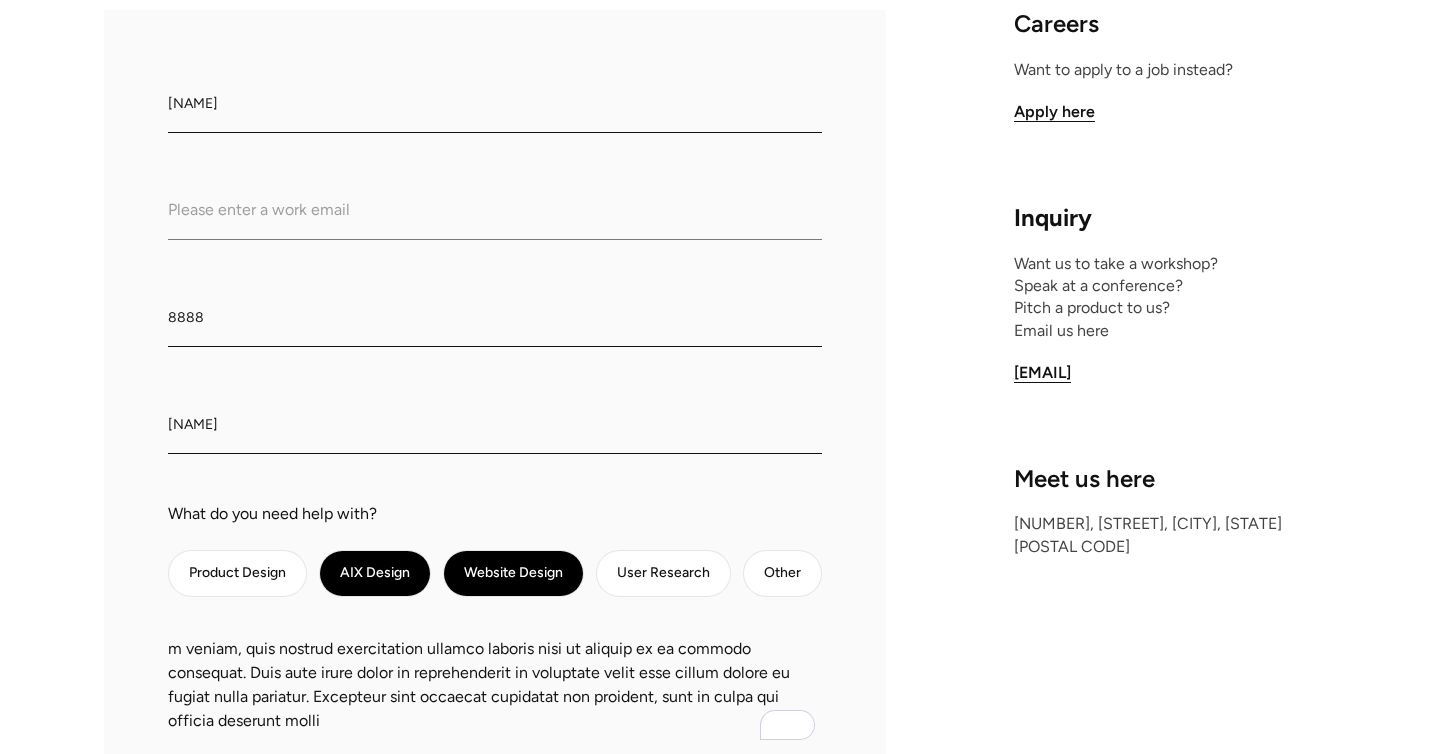 scroll, scrollTop: 467, scrollLeft: 0, axis: vertical 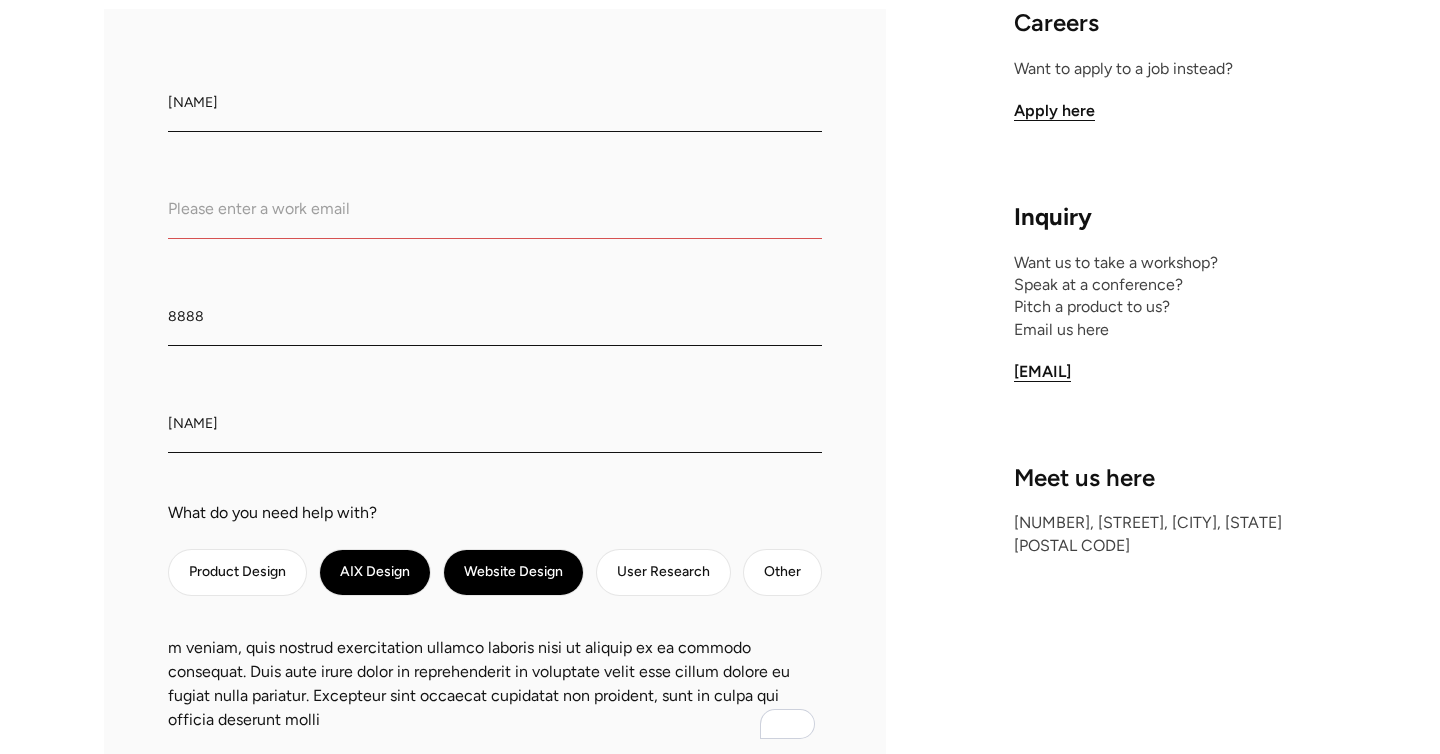 click on "What do we call you? test Company Email Phone Number (optional) 8888 Company name test What do you need help with? Product Design AIX Design Website Design User Research Other m veniam, quis nostrud exercitation ullamco laboris nisi ut aliquip ex ea commodo consequat. Duis aute irure dolor in reprehenderit in voluptate velit esse cillum dolore eu fugiat nulla pariatur. Excepteur sint occaecat cupidatat non proident, sunt in culpa qui officia deserunt molli Send Message We'll get back to you soon to help you with your problem Thank you! Your submission has been received! Oops! Something went wrong while submitting the form." at bounding box center [495, 488] 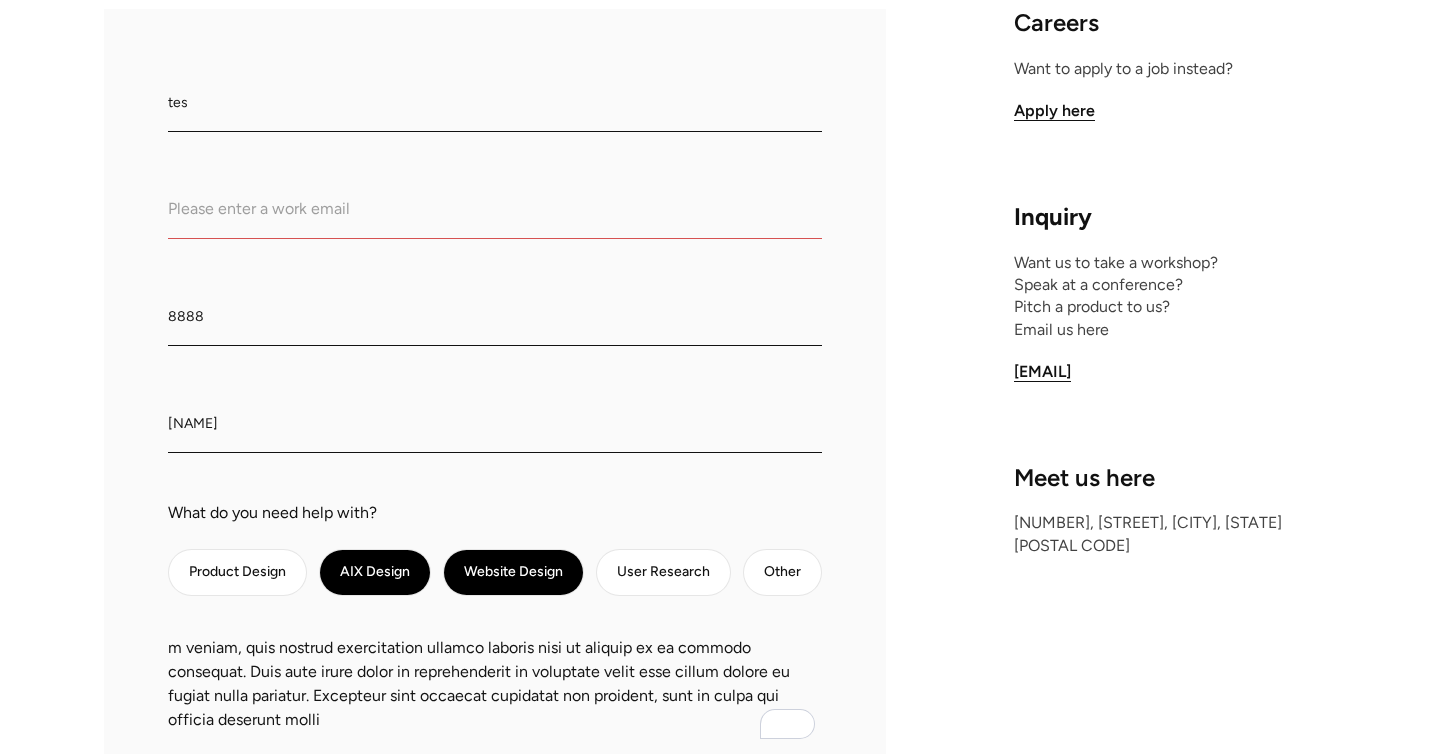 type on "test" 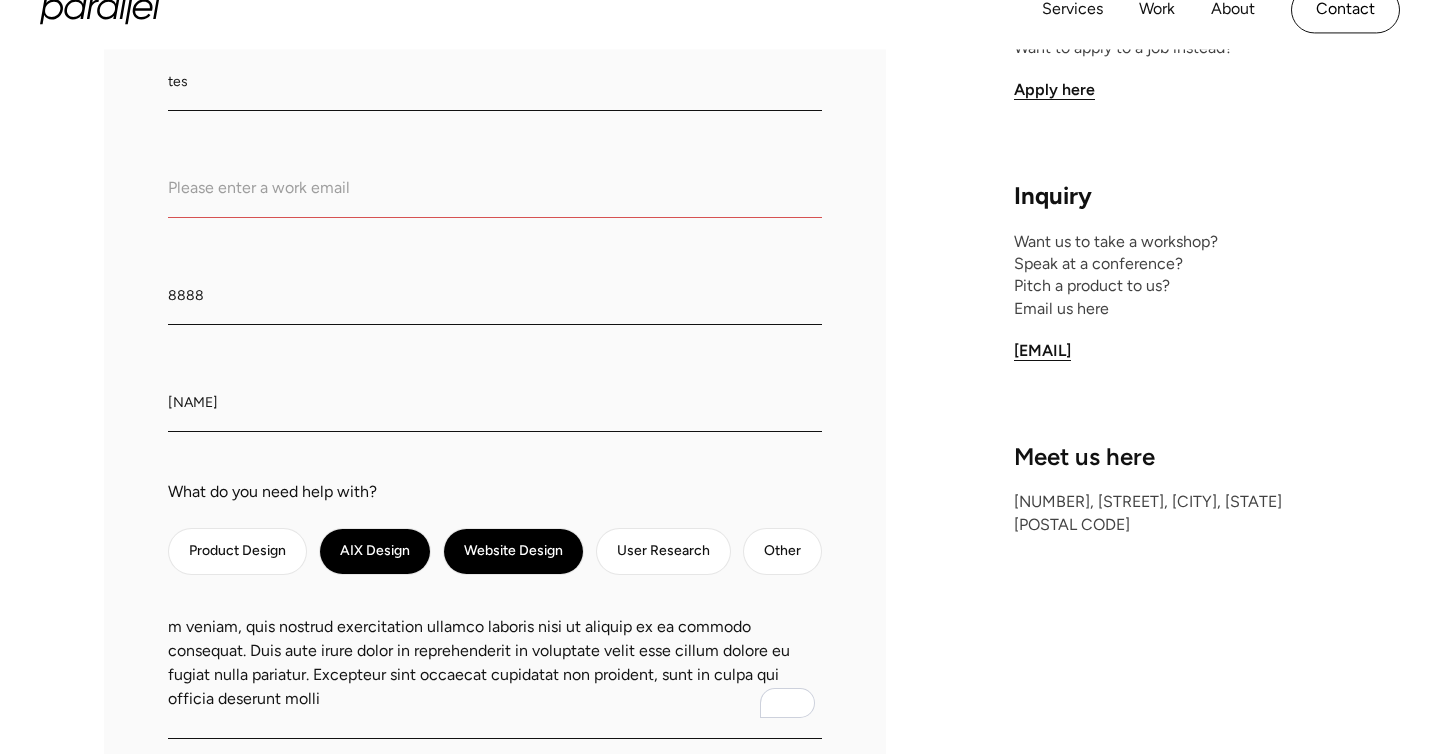 scroll, scrollTop: 468, scrollLeft: 0, axis: vertical 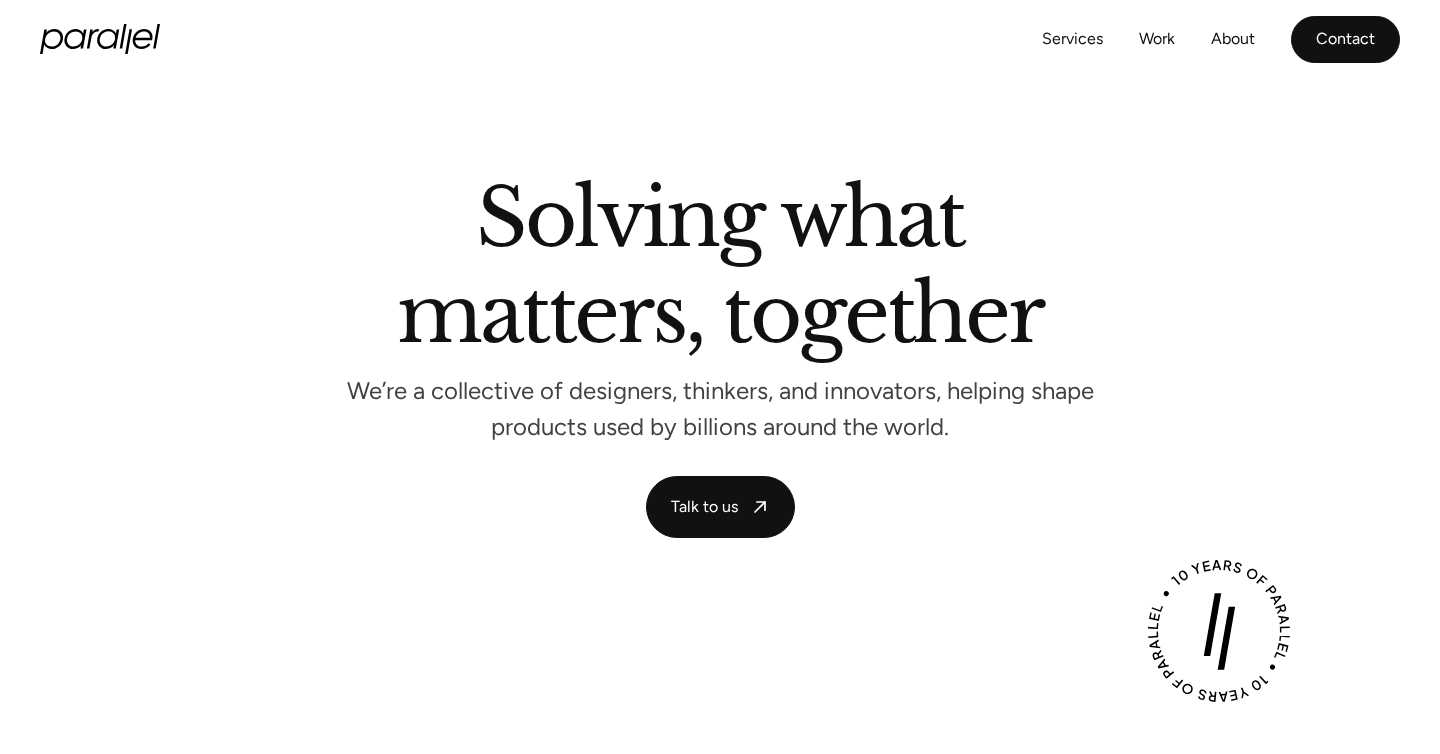 click on "Contact" at bounding box center [1345, 39] 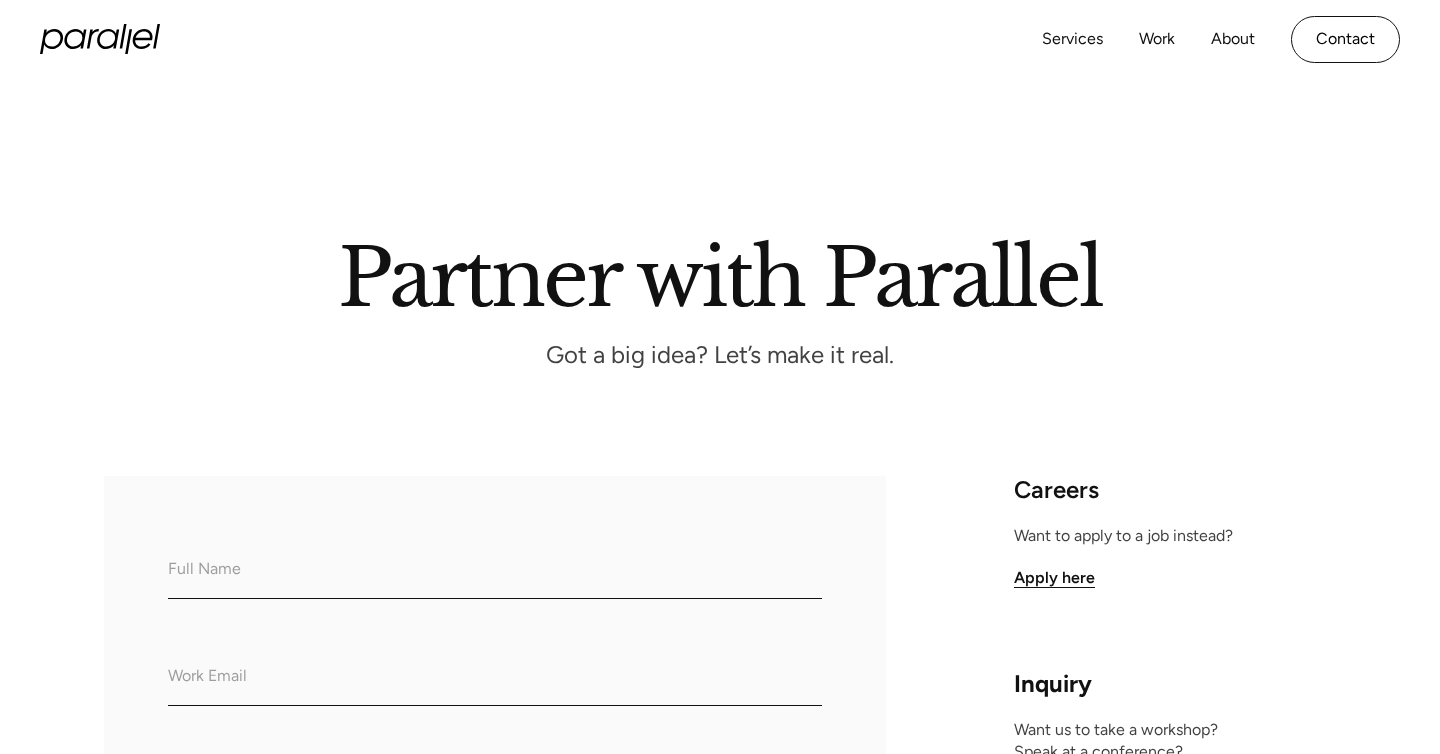 scroll, scrollTop: 0, scrollLeft: 0, axis: both 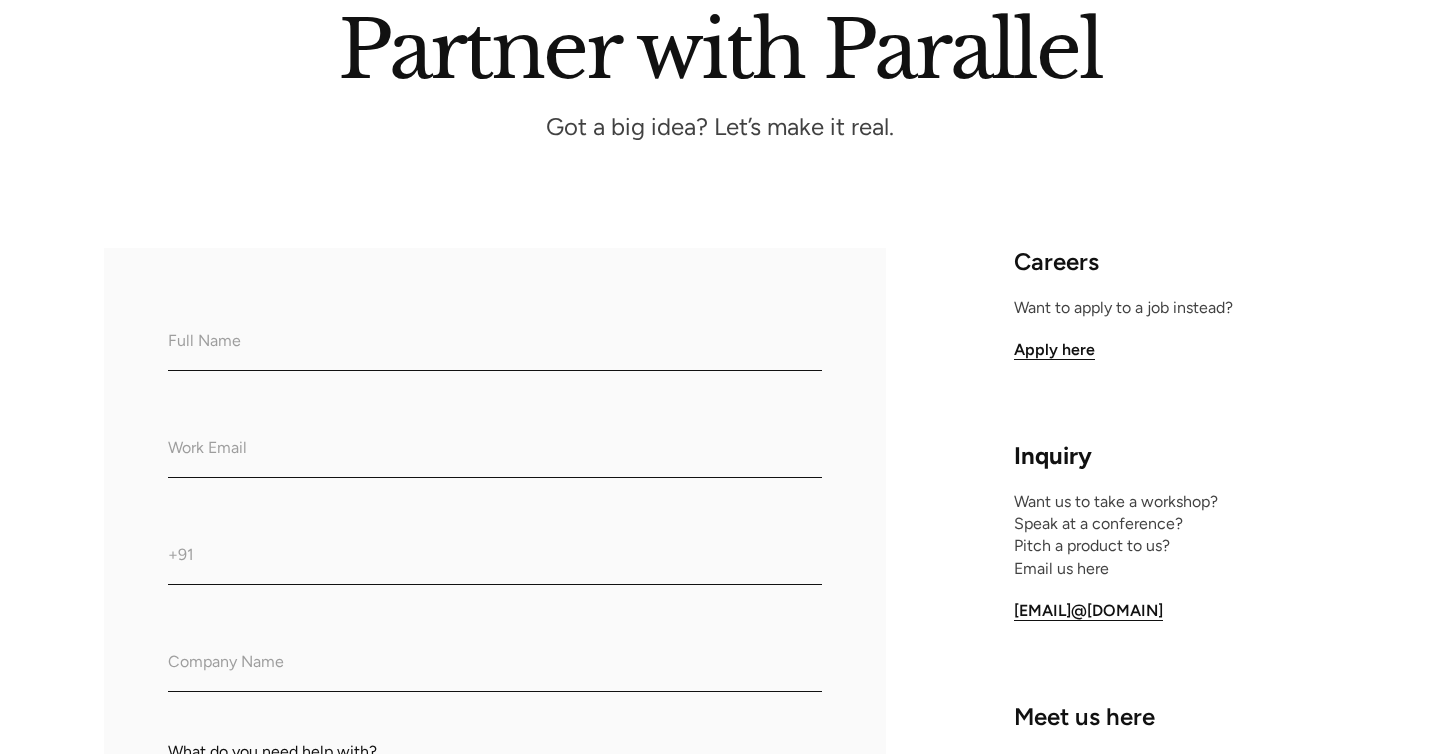 click at bounding box center [495, 450] 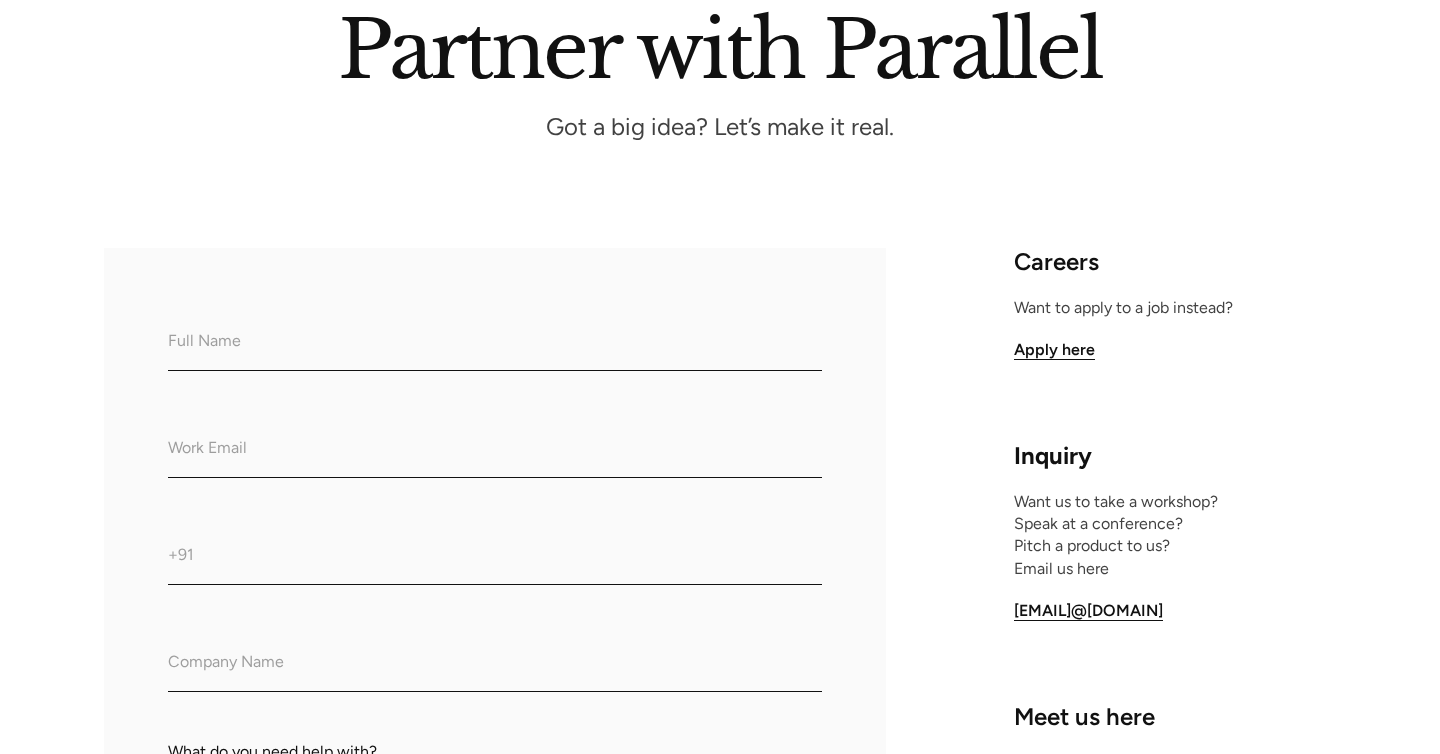 paste on "[EMAIL]@[DOMAIN]" 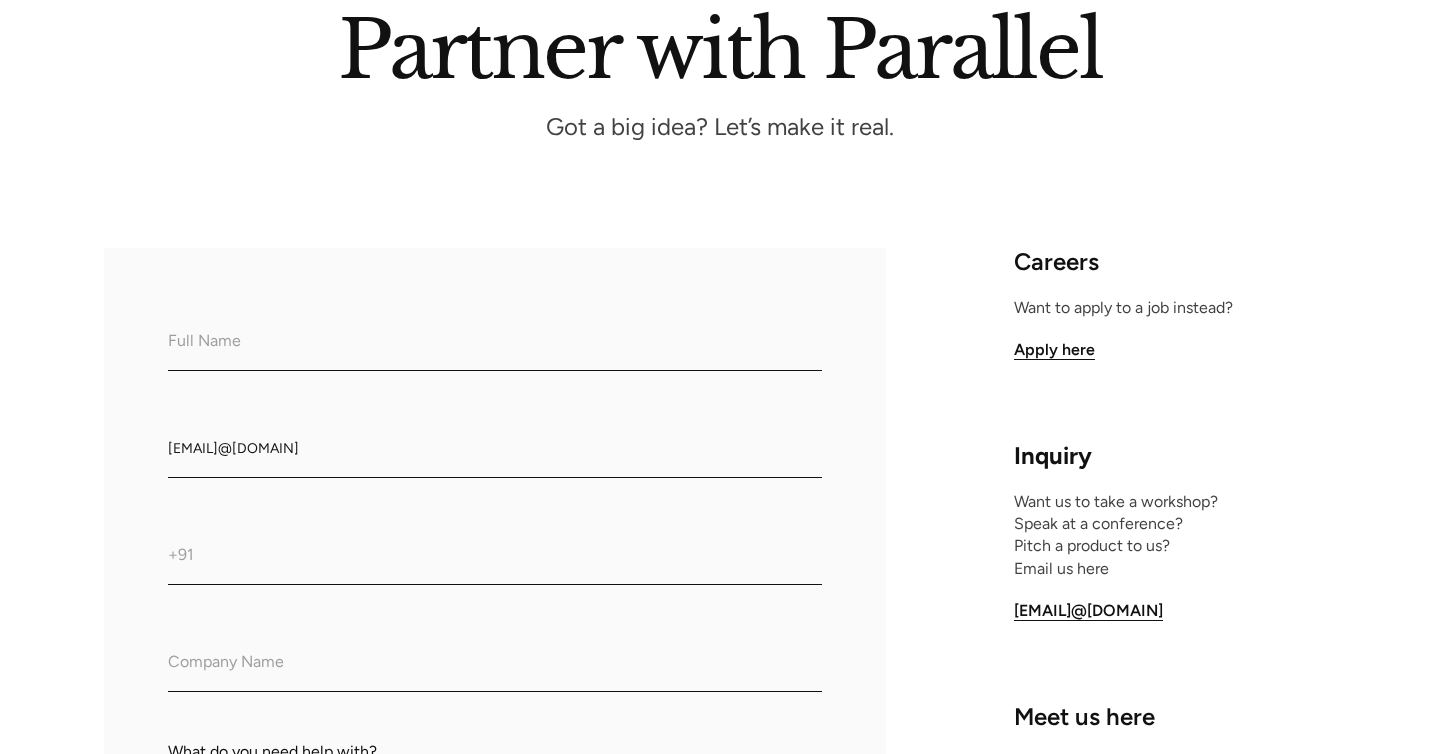 click on "Send Message" at bounding box center [260, 1071] 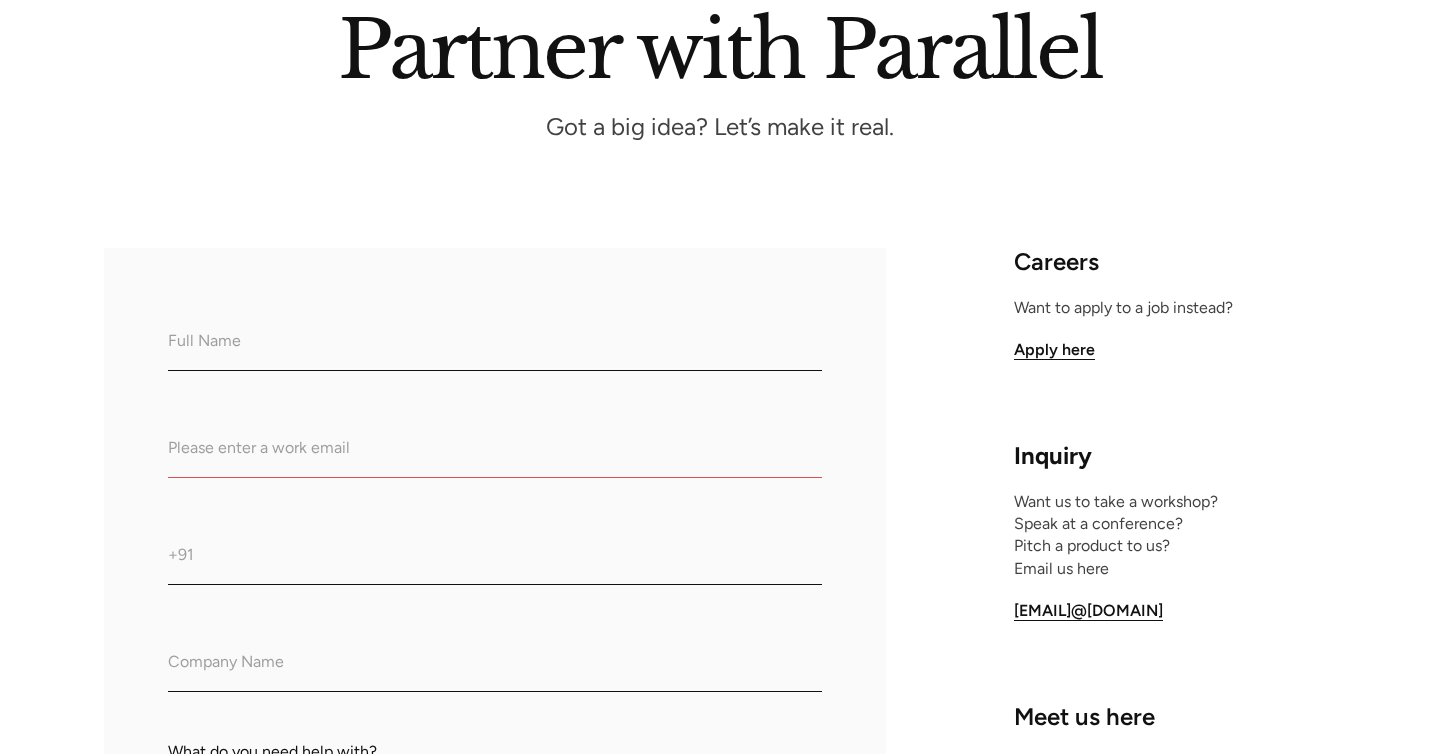 paste on "[EMAIL]@[DOMAIN]" 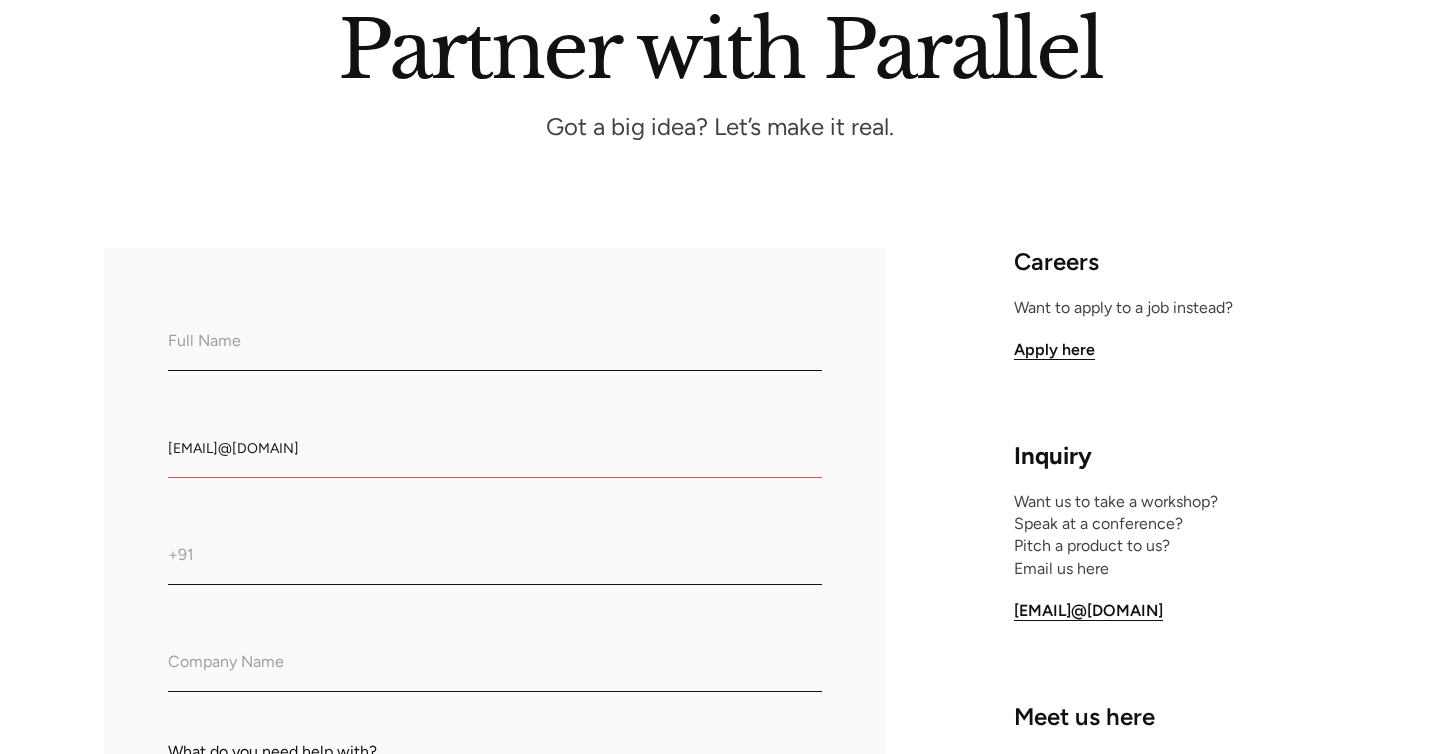 click on "Send Message" at bounding box center (260, 1071) 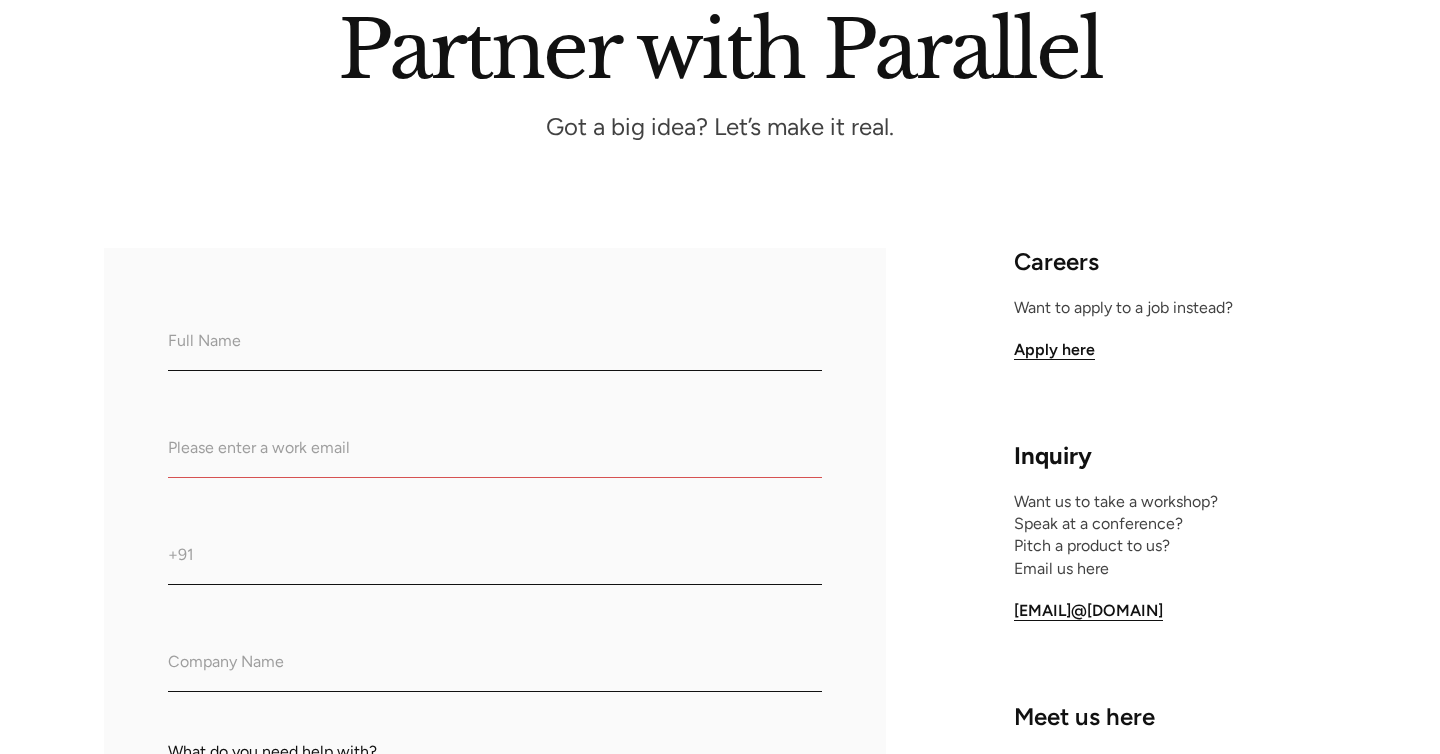 paste on "[EMAIL]@[DOMAIN]" 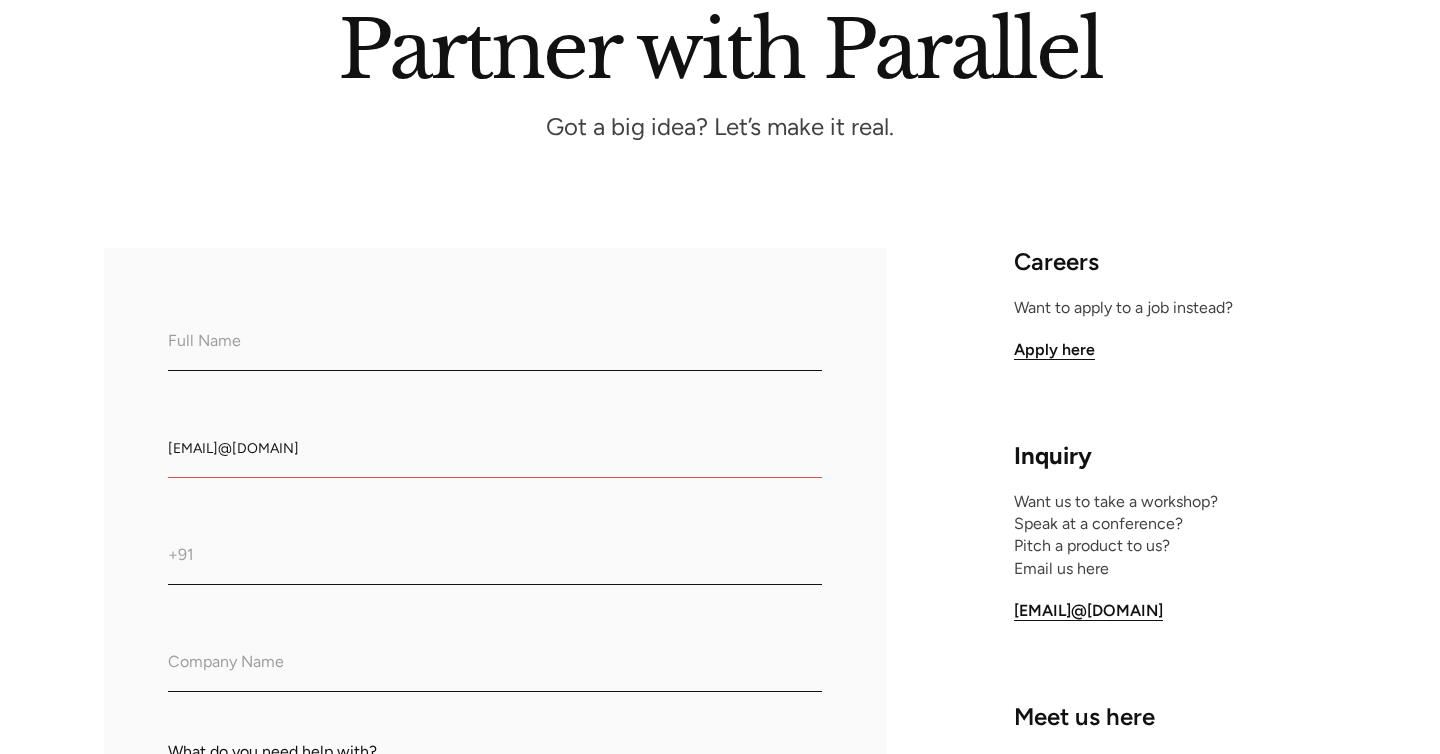 type on "[EMAIL]@[DOMAIN]" 